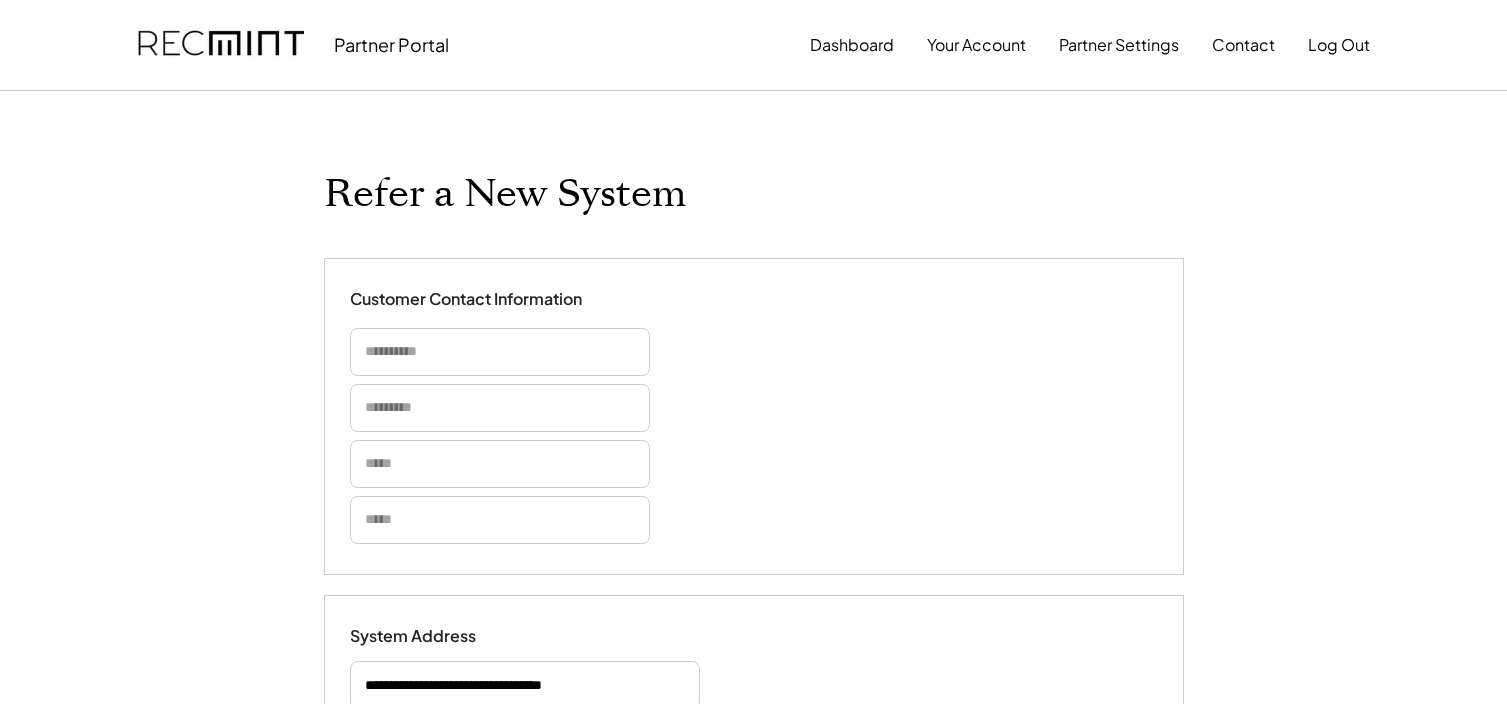 scroll, scrollTop: 257, scrollLeft: 0, axis: vertical 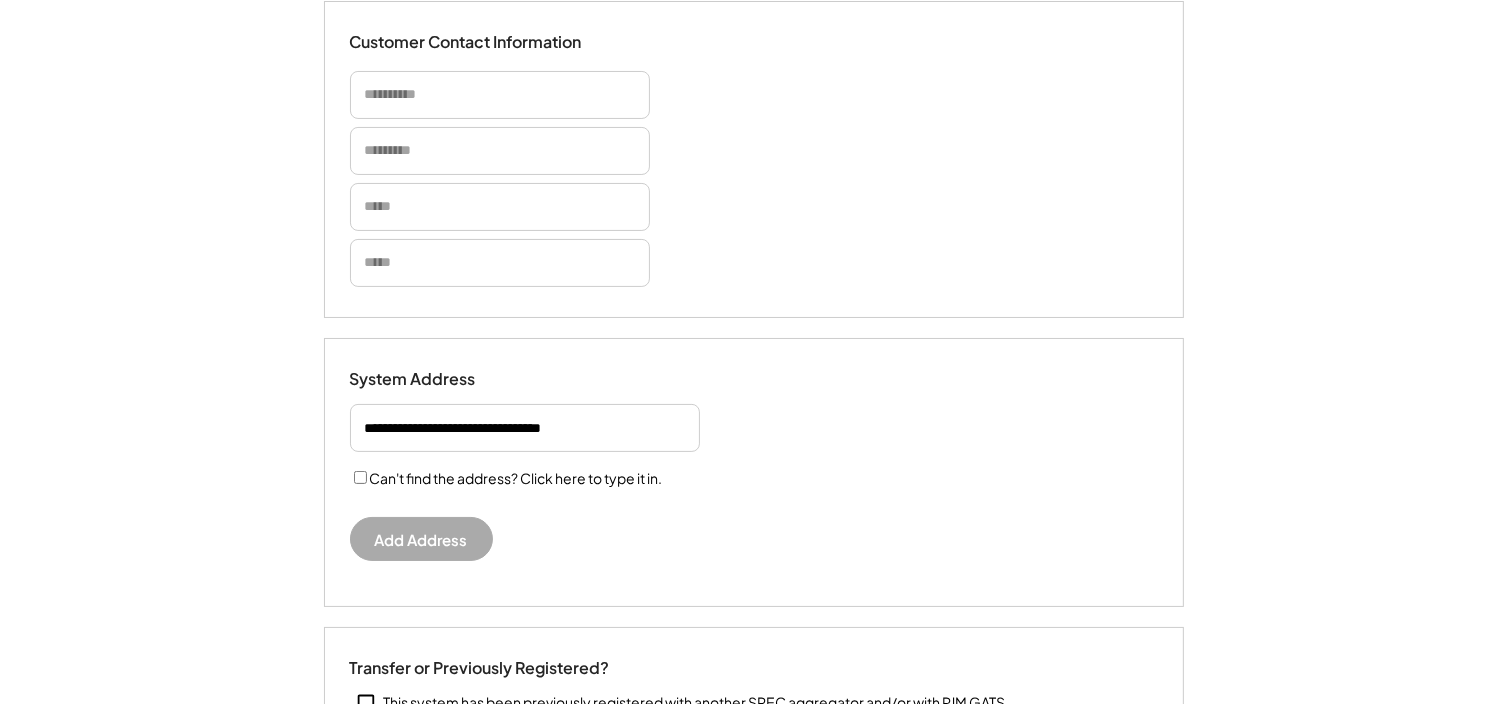 click at bounding box center (525, 428) 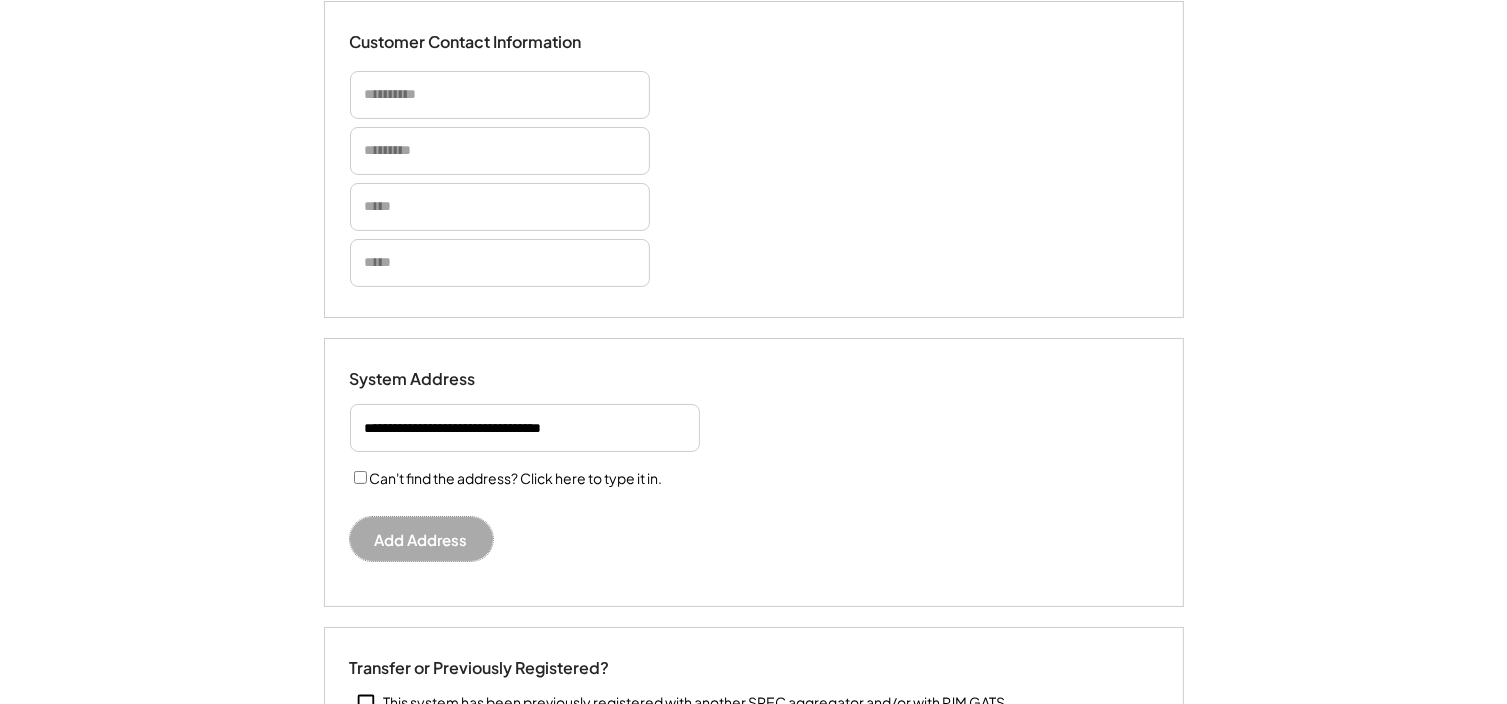 click on "Add Address" at bounding box center (421, 539) 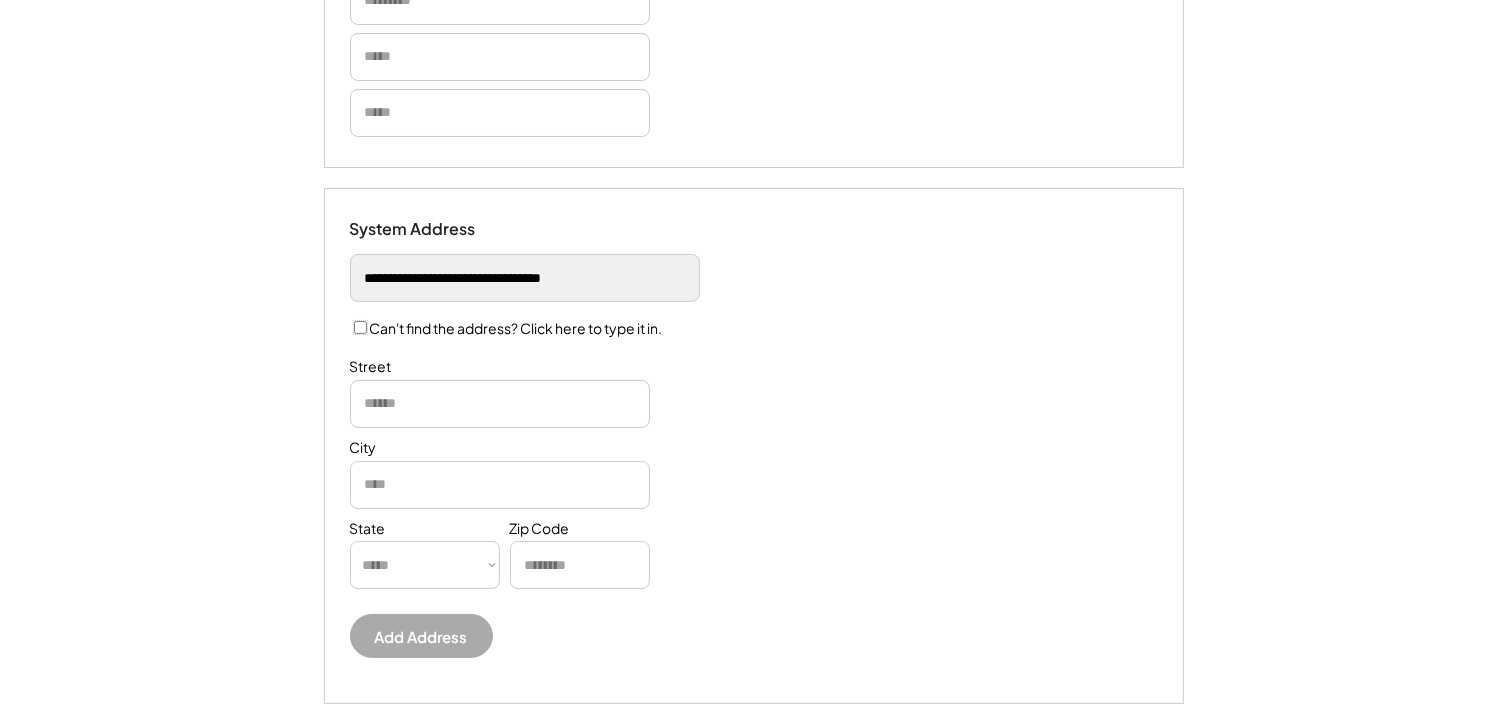 scroll, scrollTop: 423, scrollLeft: 0, axis: vertical 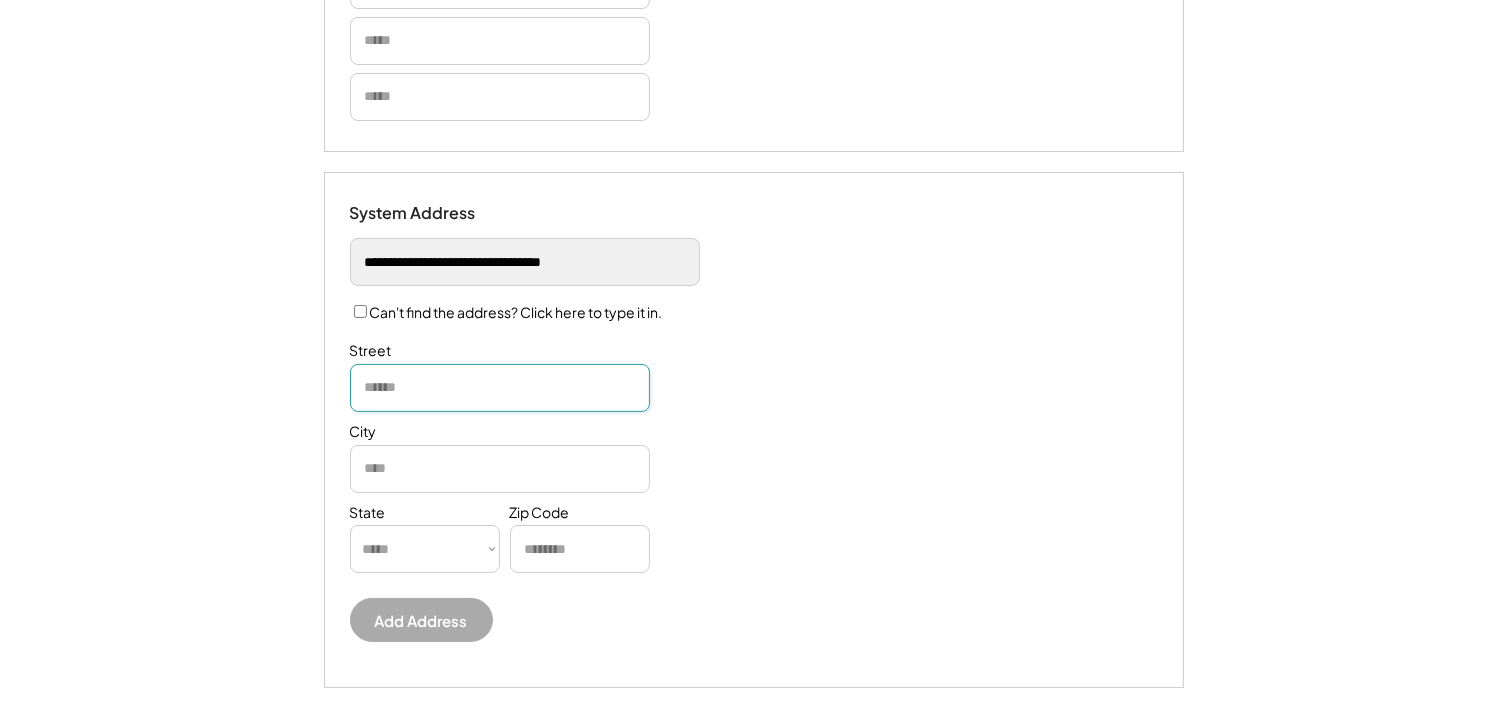 click at bounding box center (500, 388) 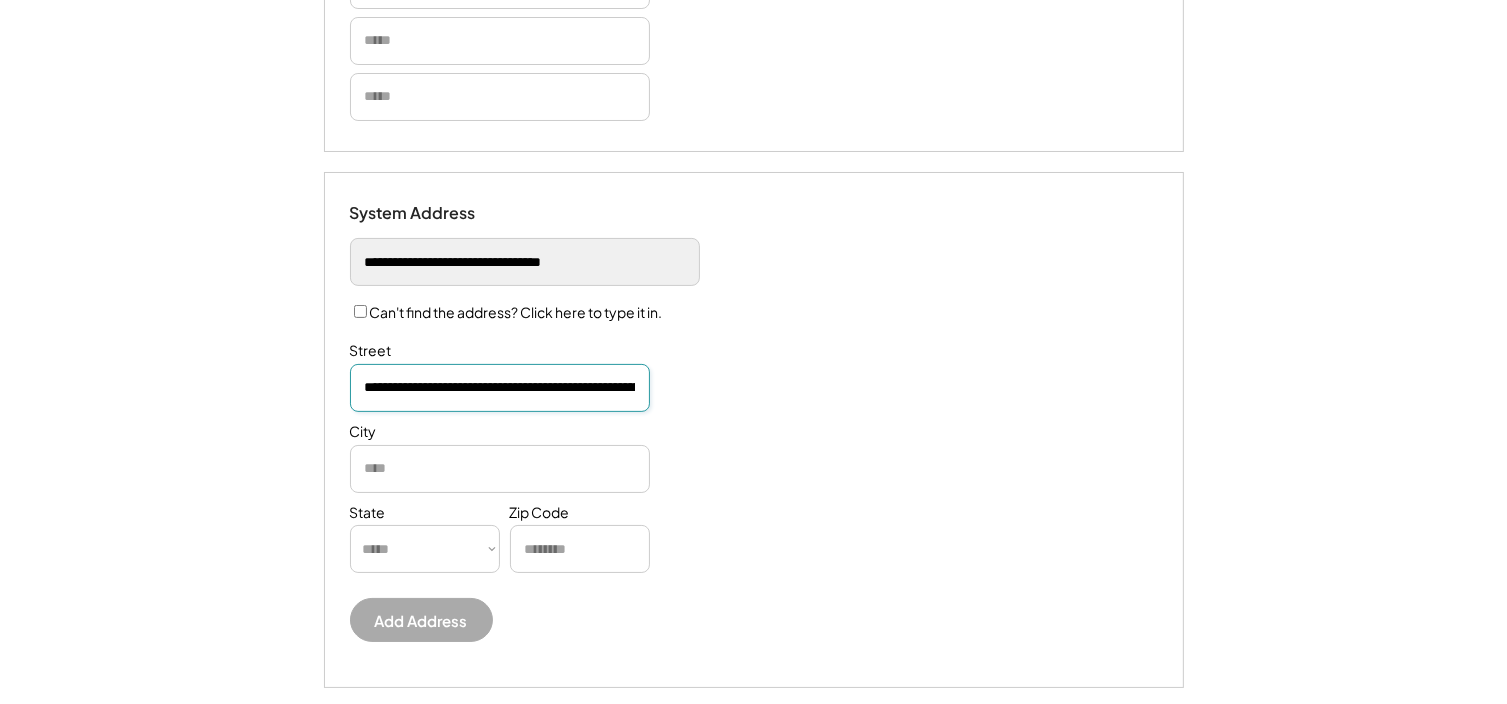 scroll, scrollTop: 0, scrollLeft: 176, axis: horizontal 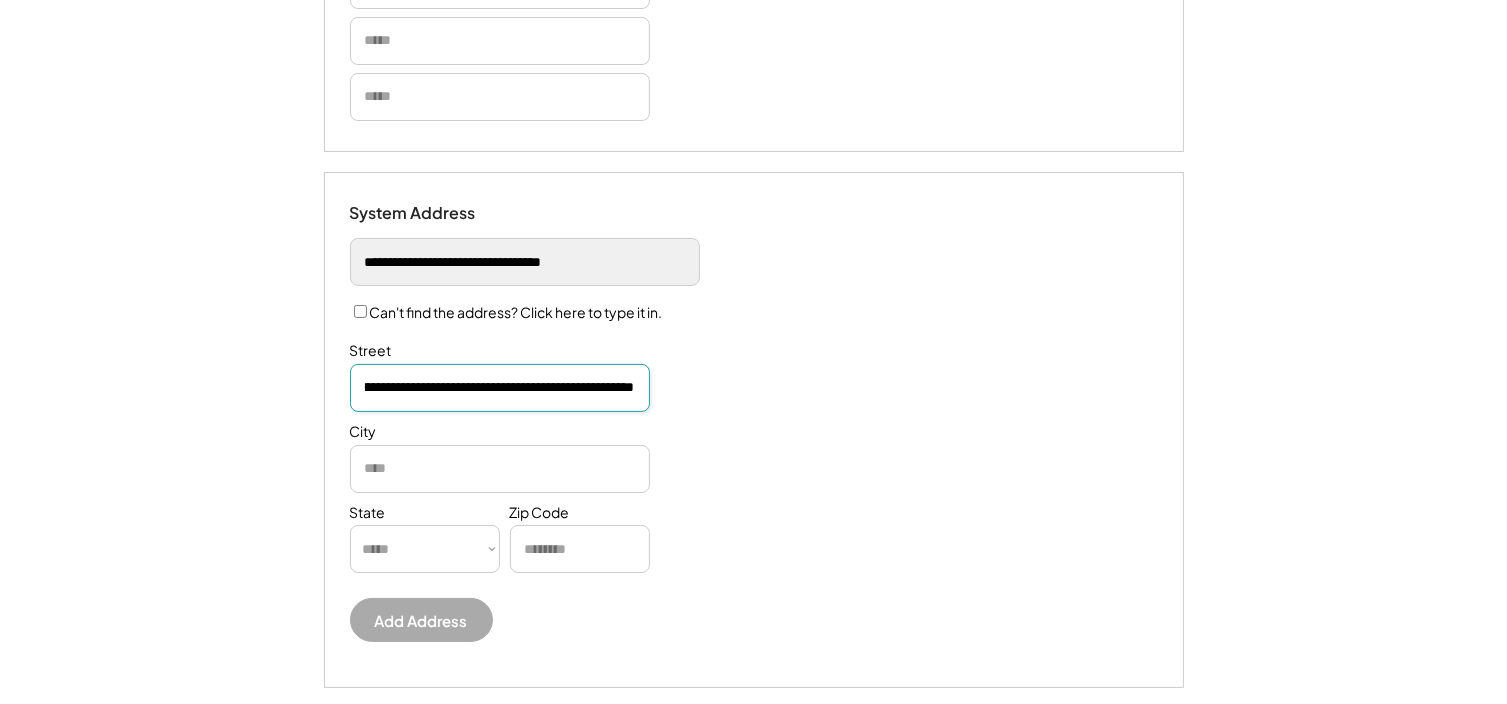 type on "**********" 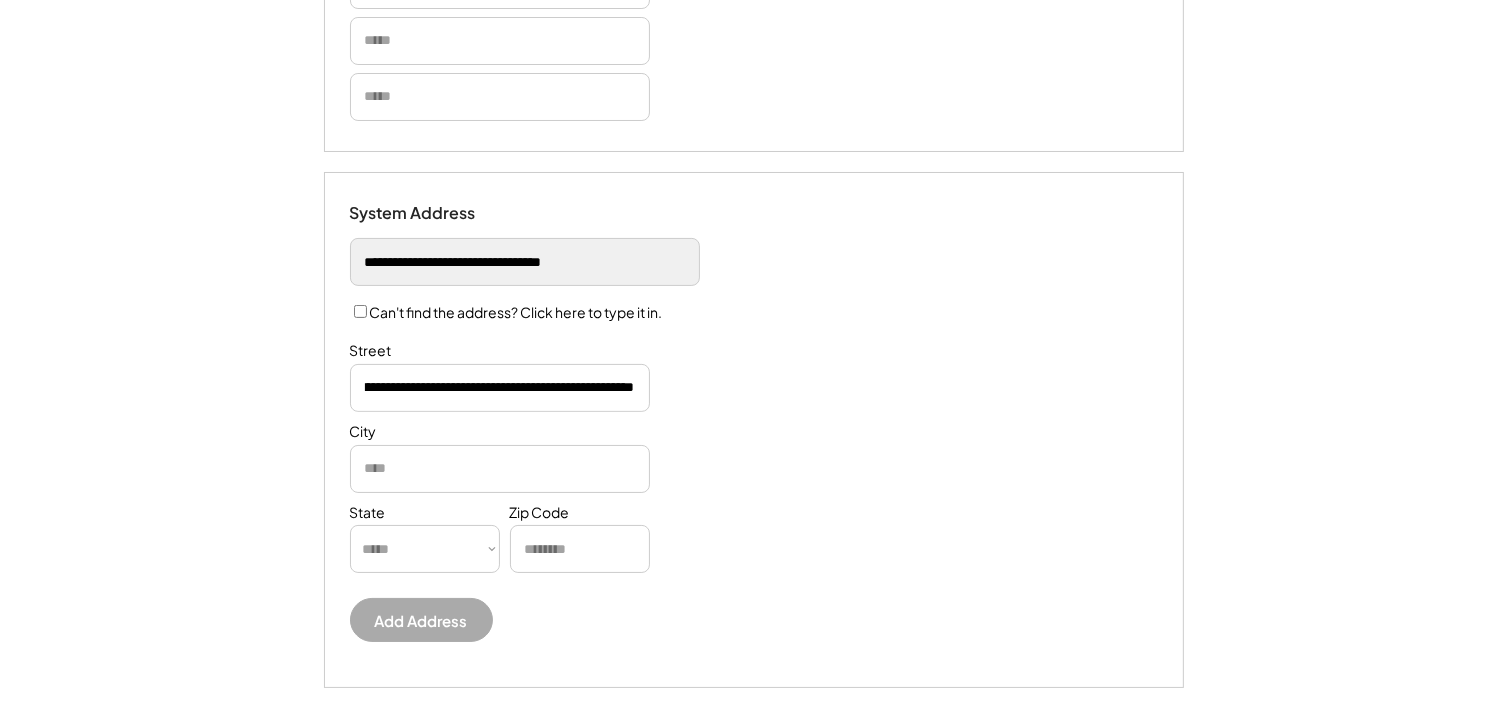 scroll, scrollTop: 0, scrollLeft: 0, axis: both 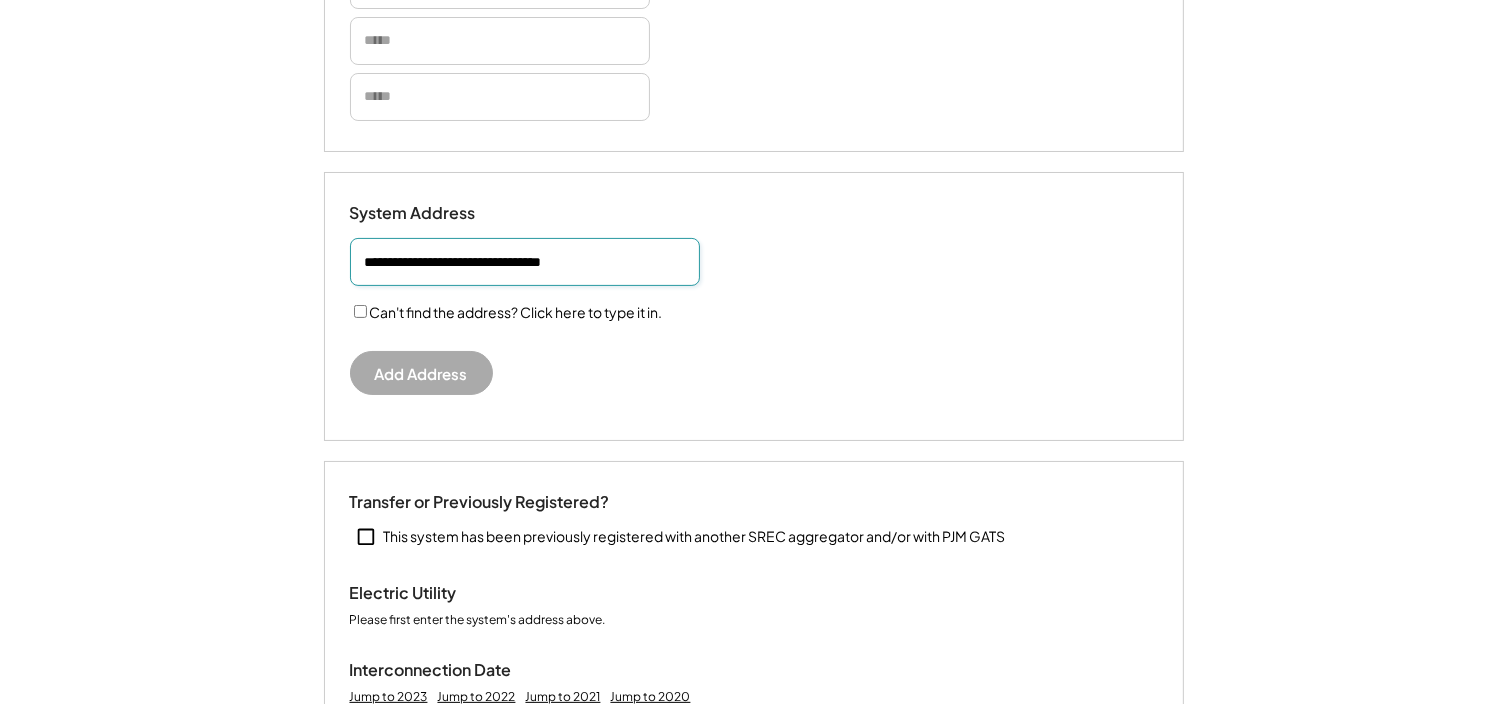 click at bounding box center [525, 262] 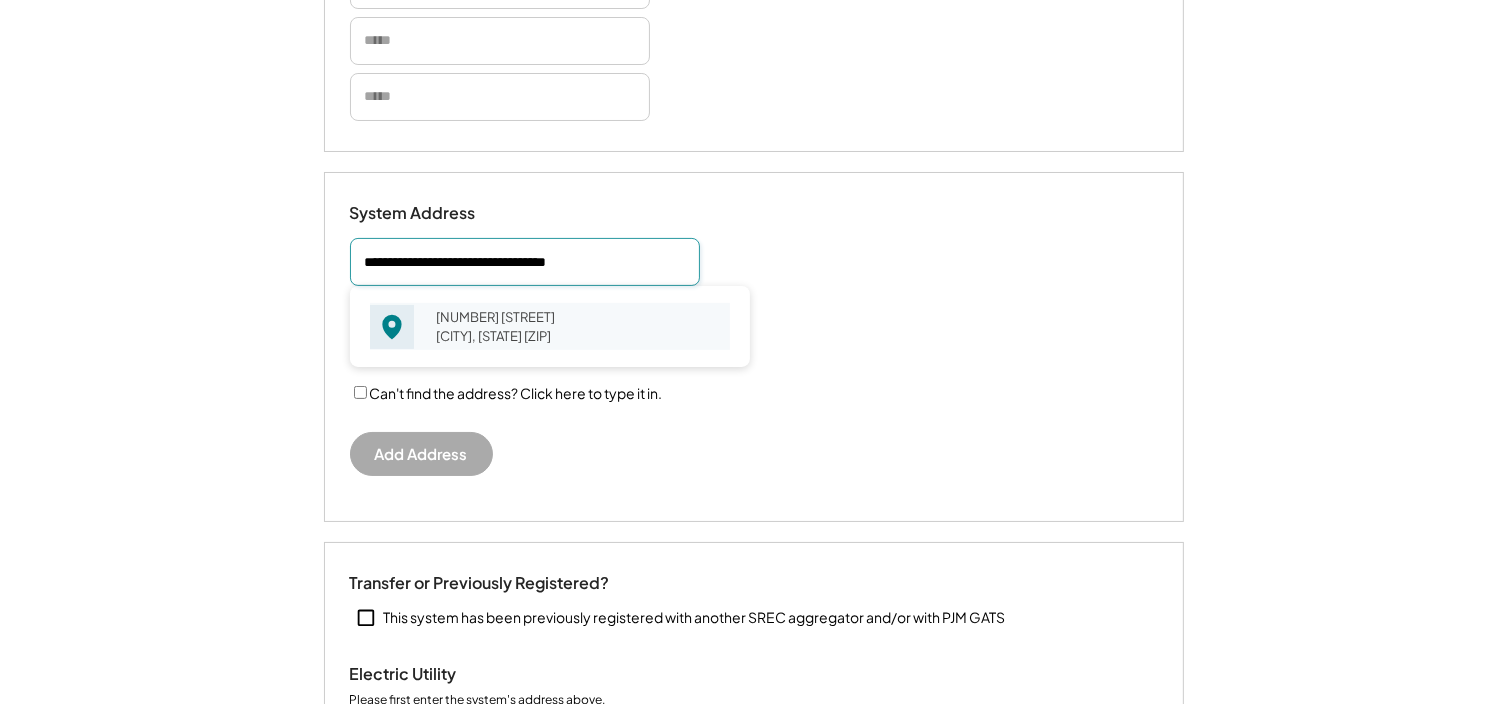 type on "**********" 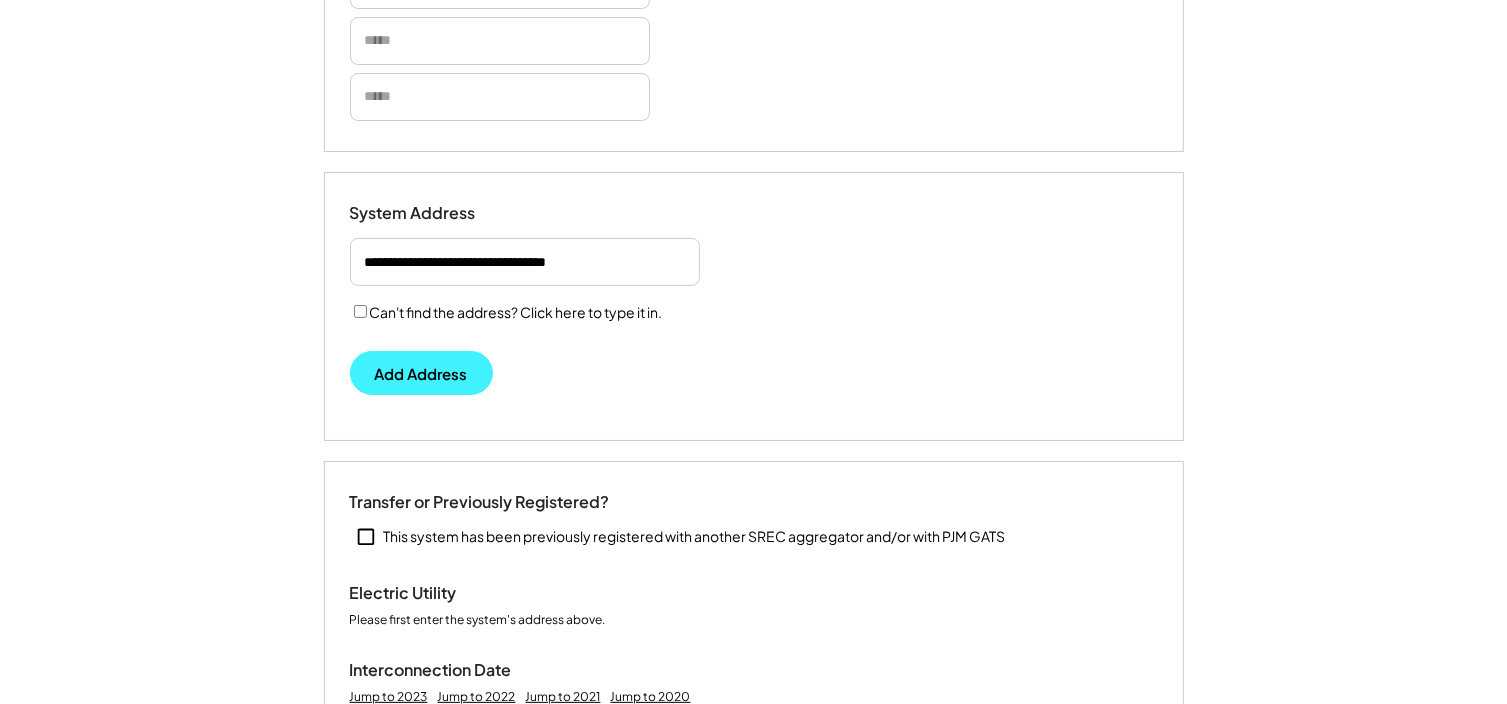 click on "Add Address" at bounding box center (421, 373) 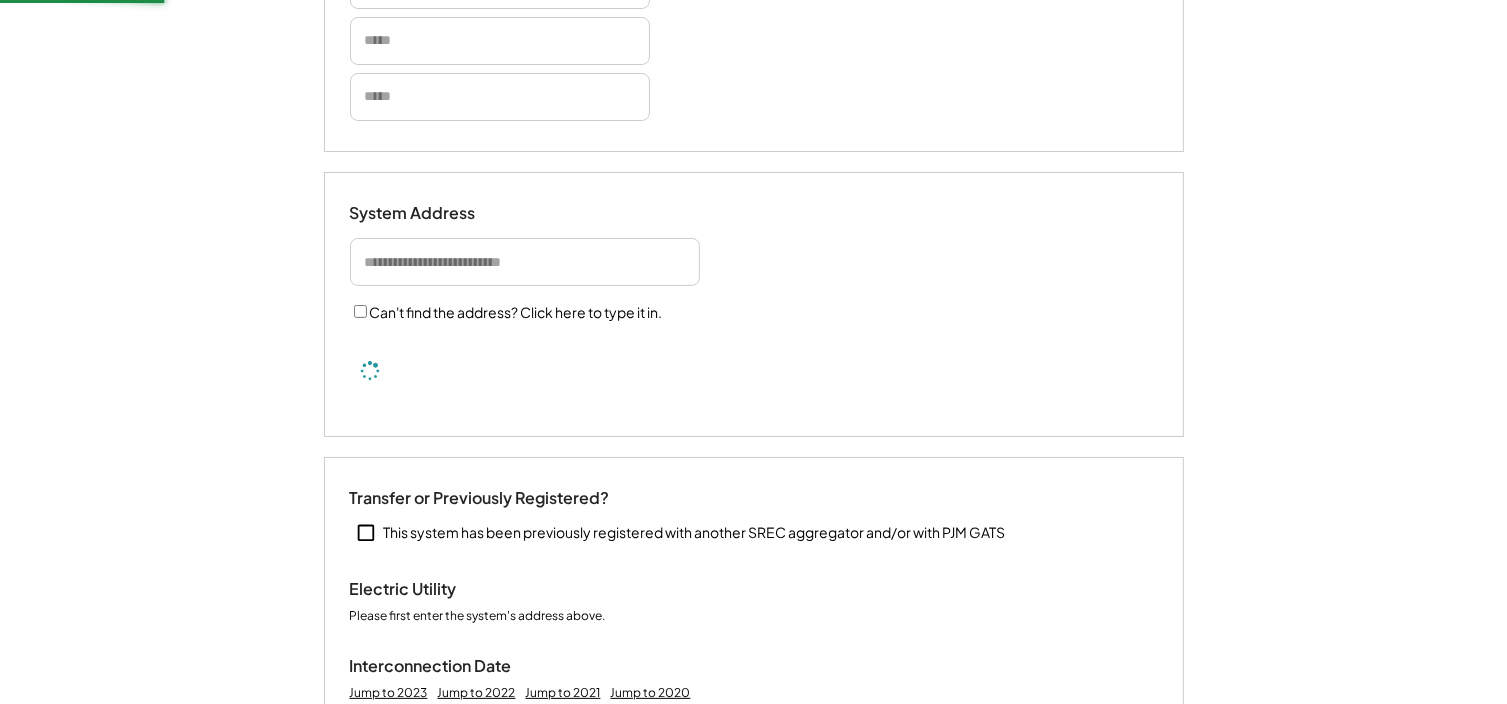 select on "**********" 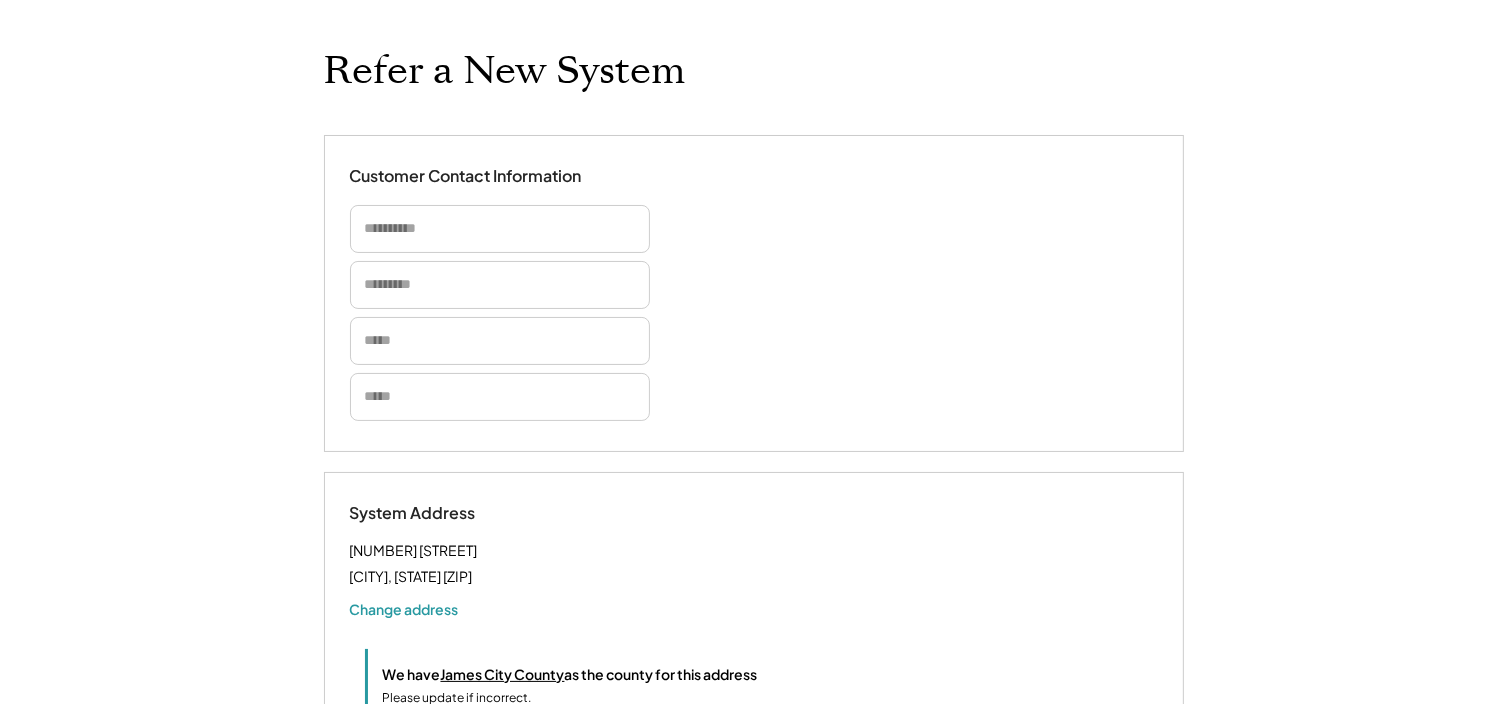 scroll, scrollTop: 124, scrollLeft: 0, axis: vertical 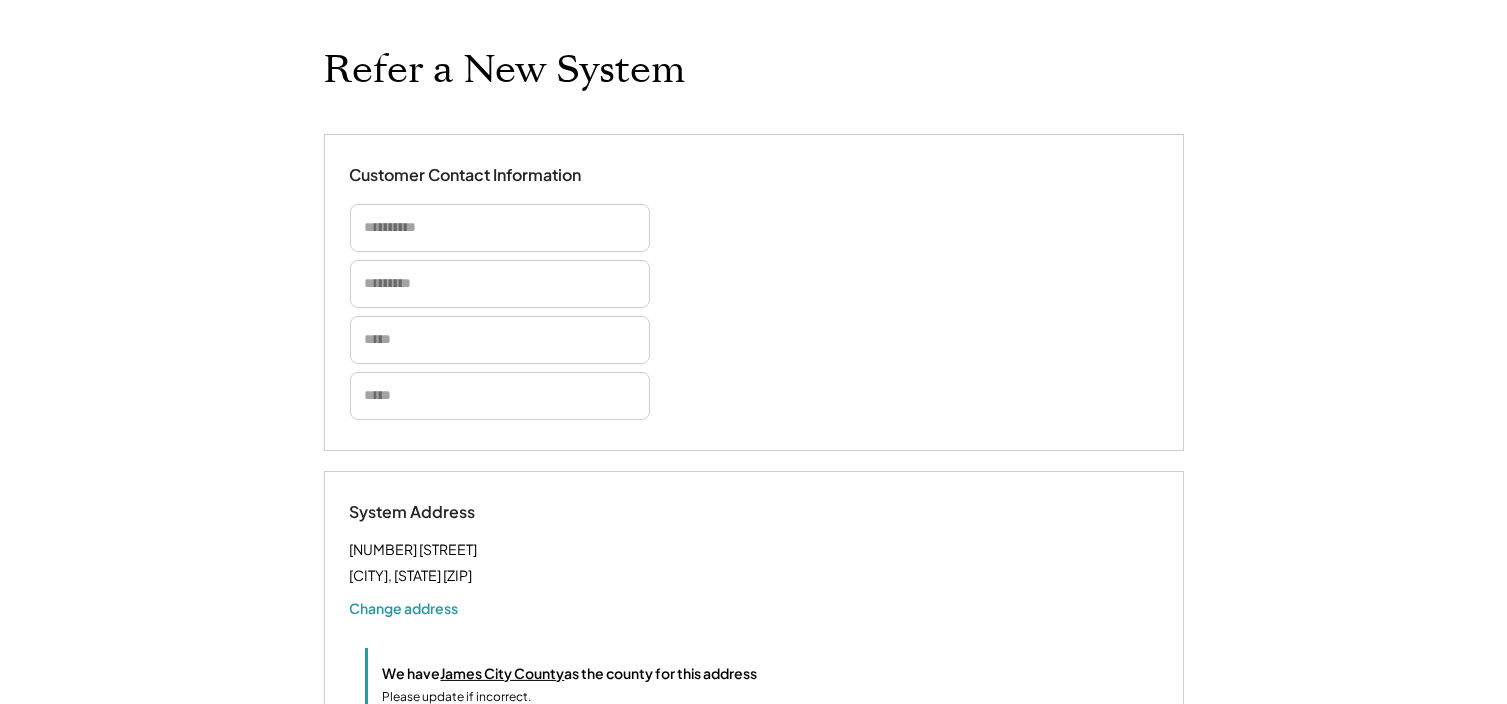 drag, startPoint x: 826, startPoint y: 208, endPoint x: 759, endPoint y: 219, distance: 67.89698 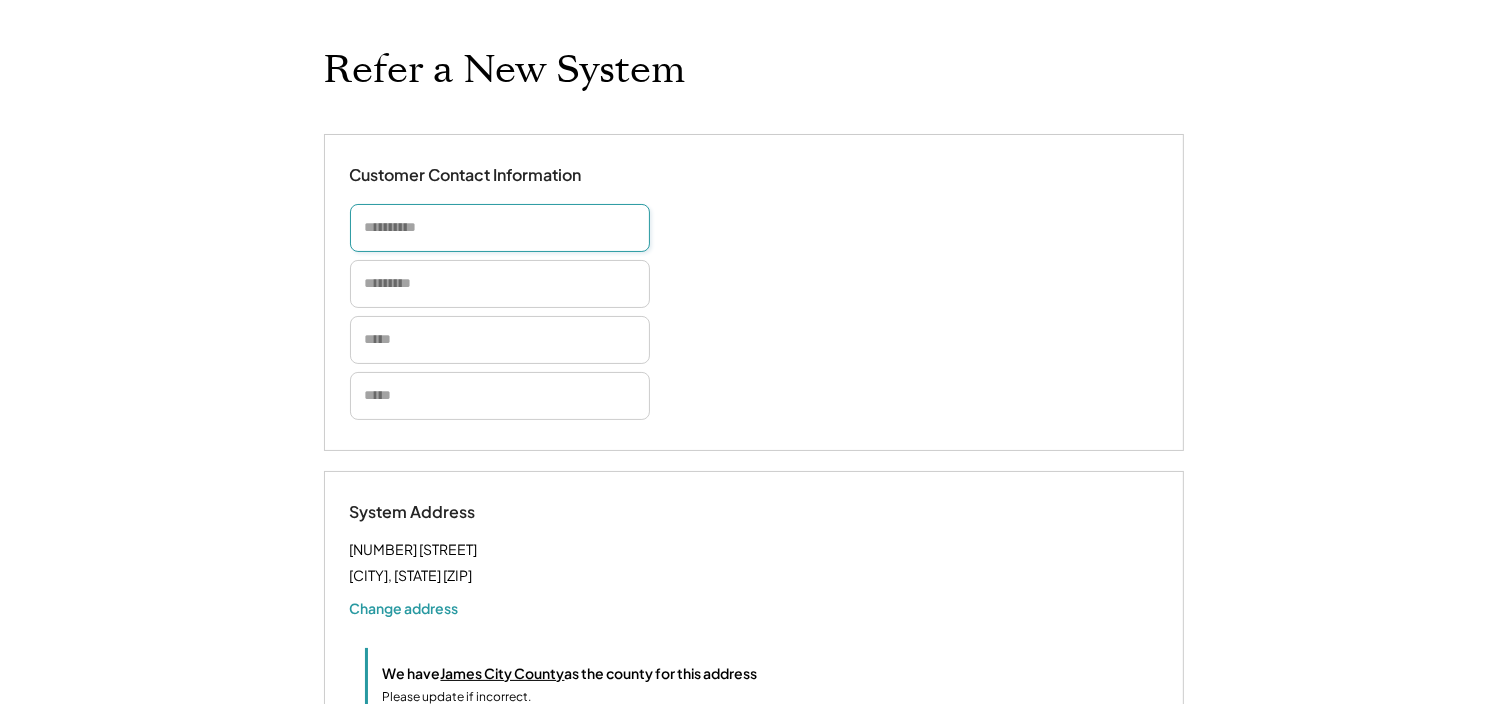click at bounding box center [500, 228] 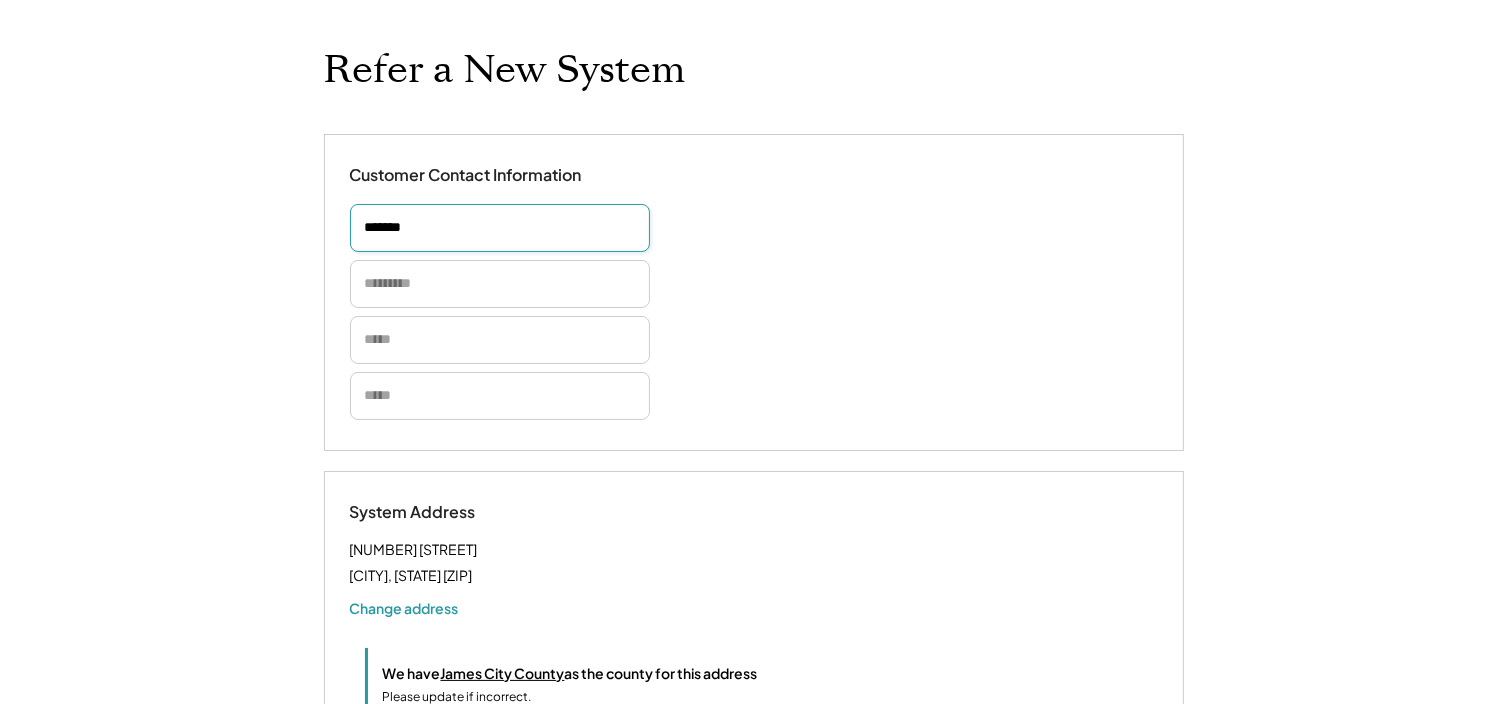 type on "******" 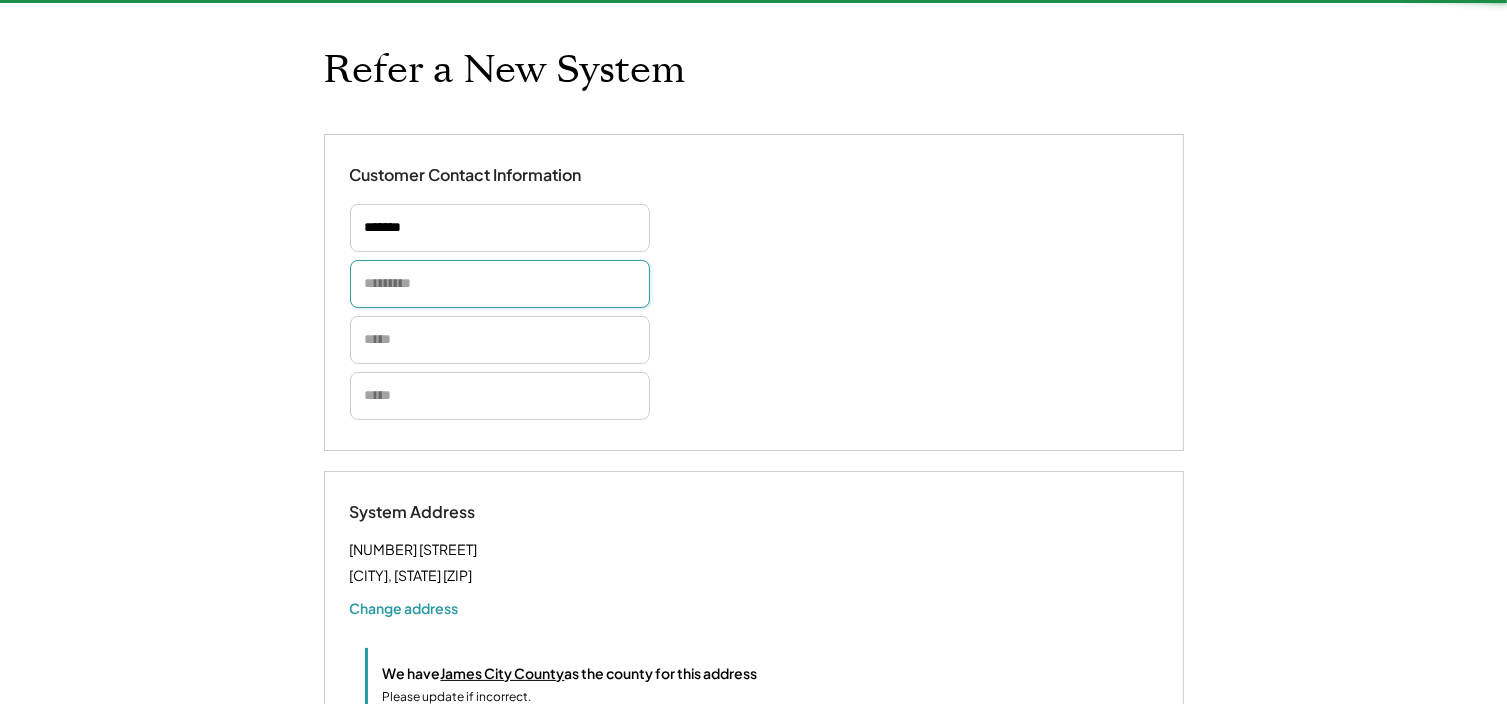 paste on "*******" 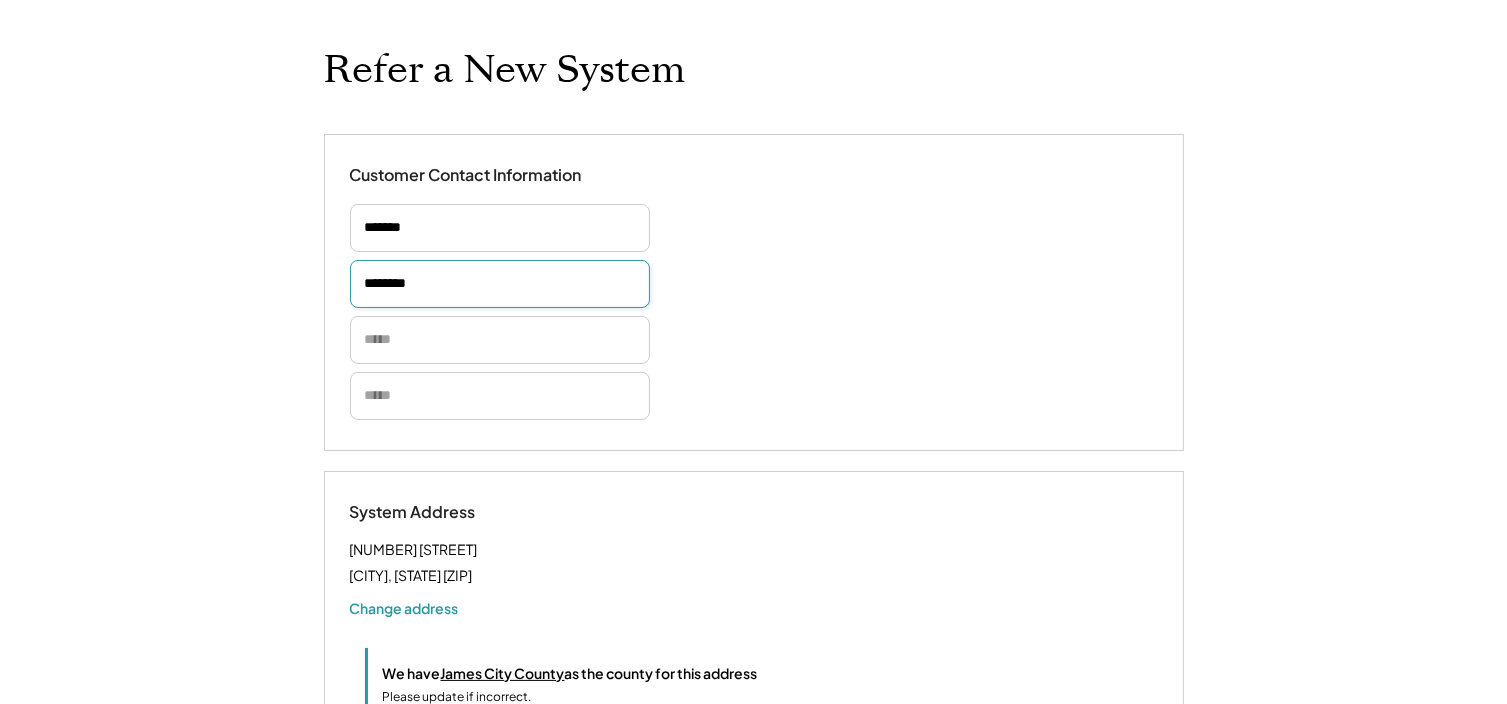 type on "*******" 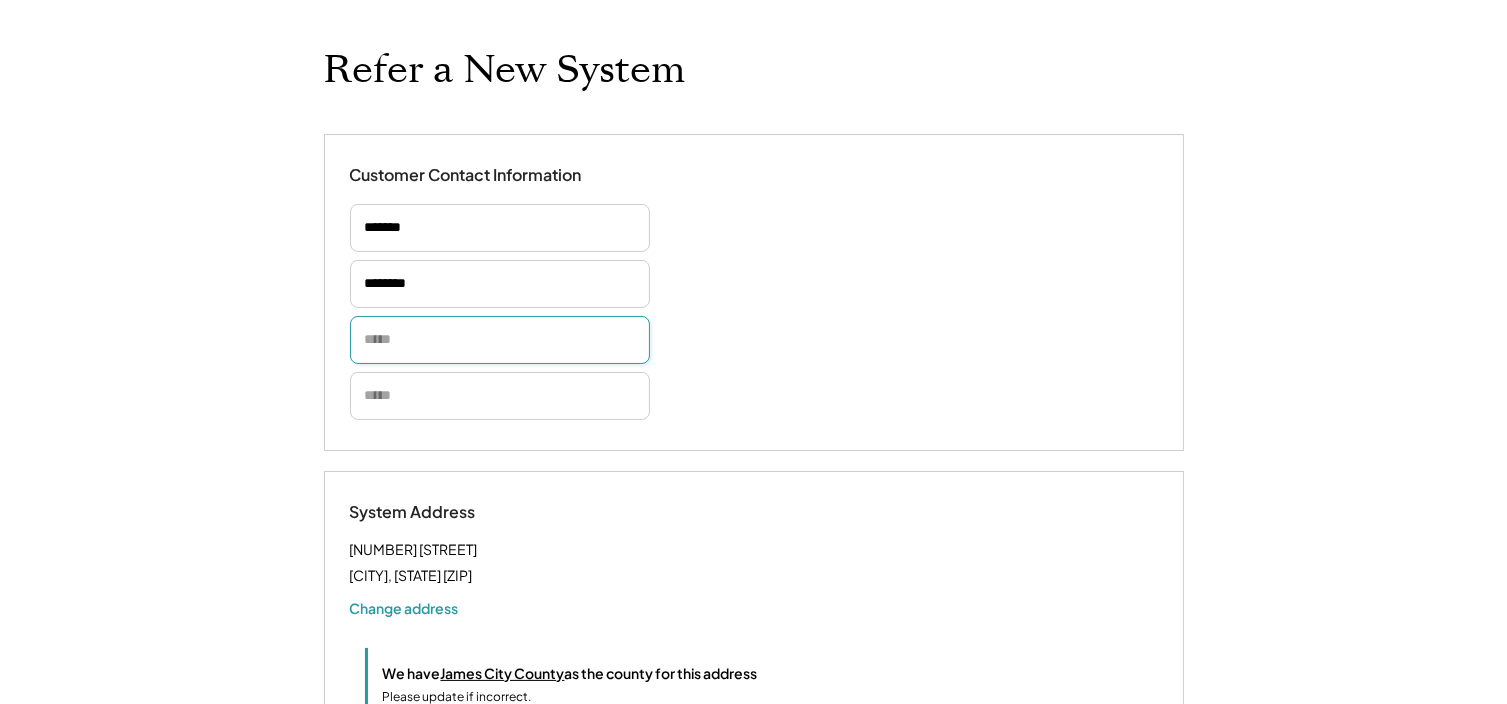click at bounding box center [500, 340] 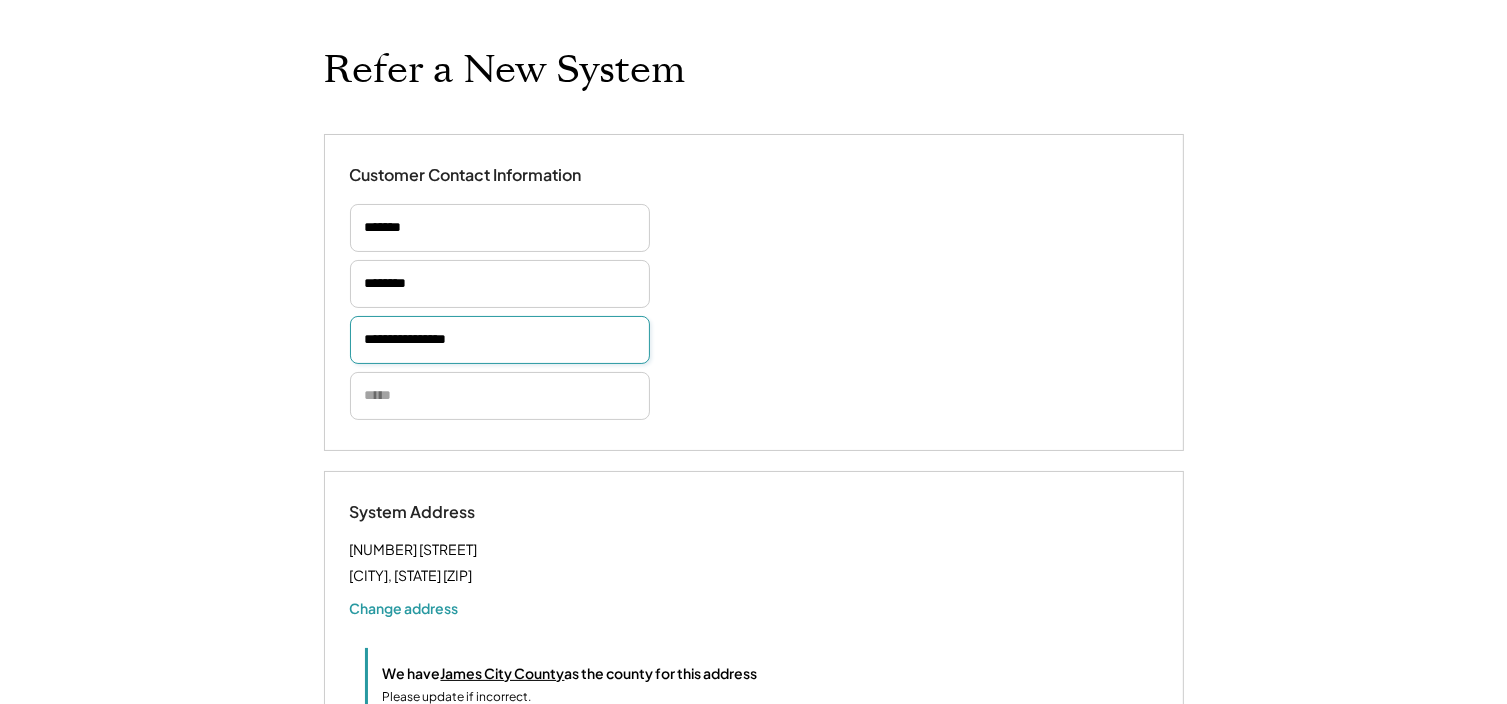 type on "**********" 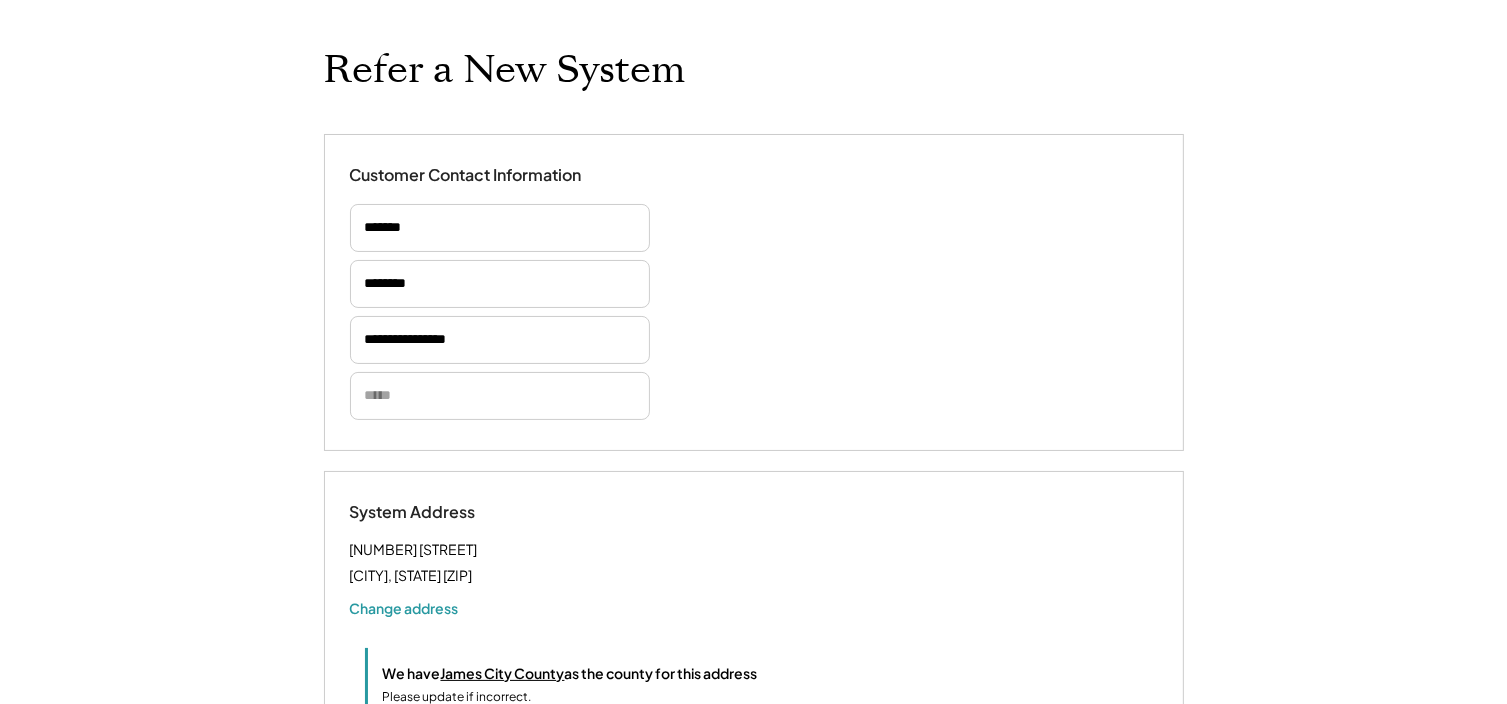 click at bounding box center [500, 396] 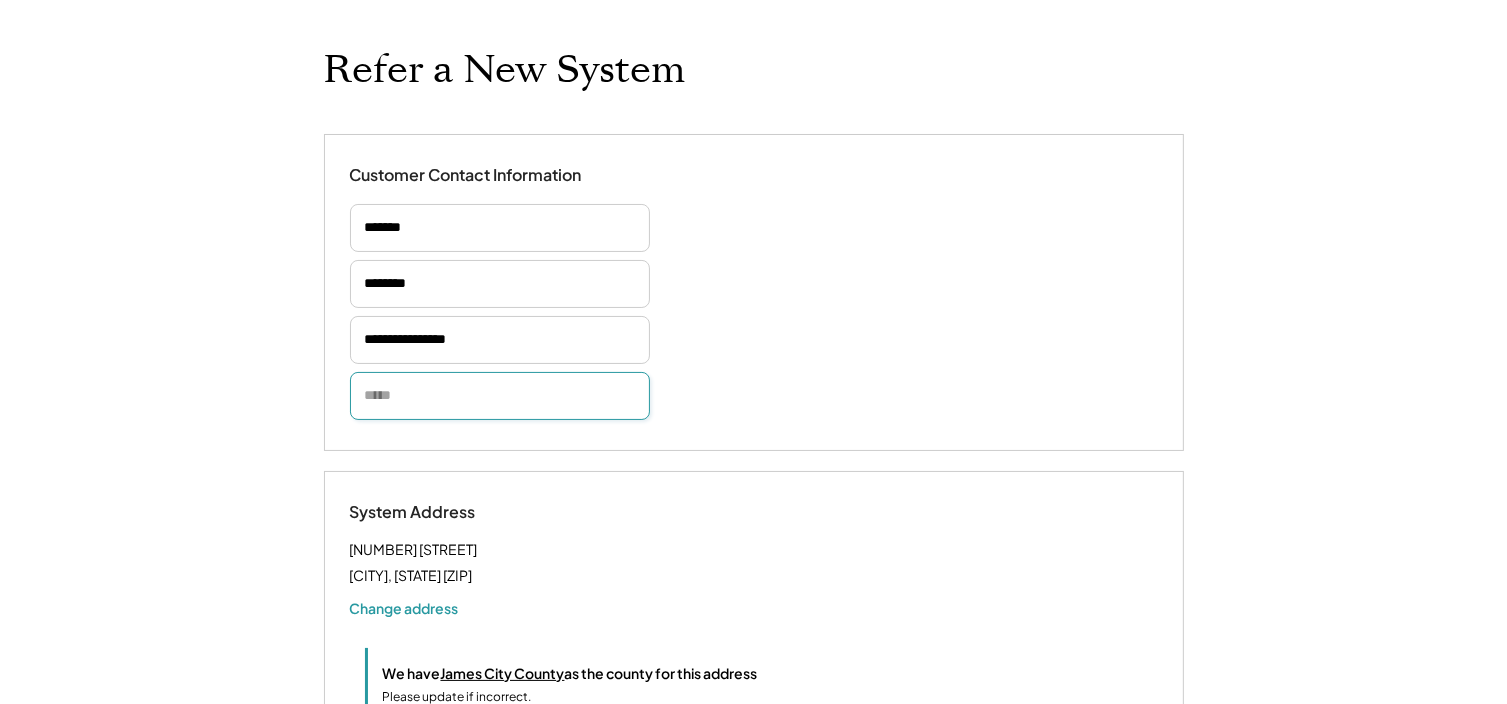 paste on "**********" 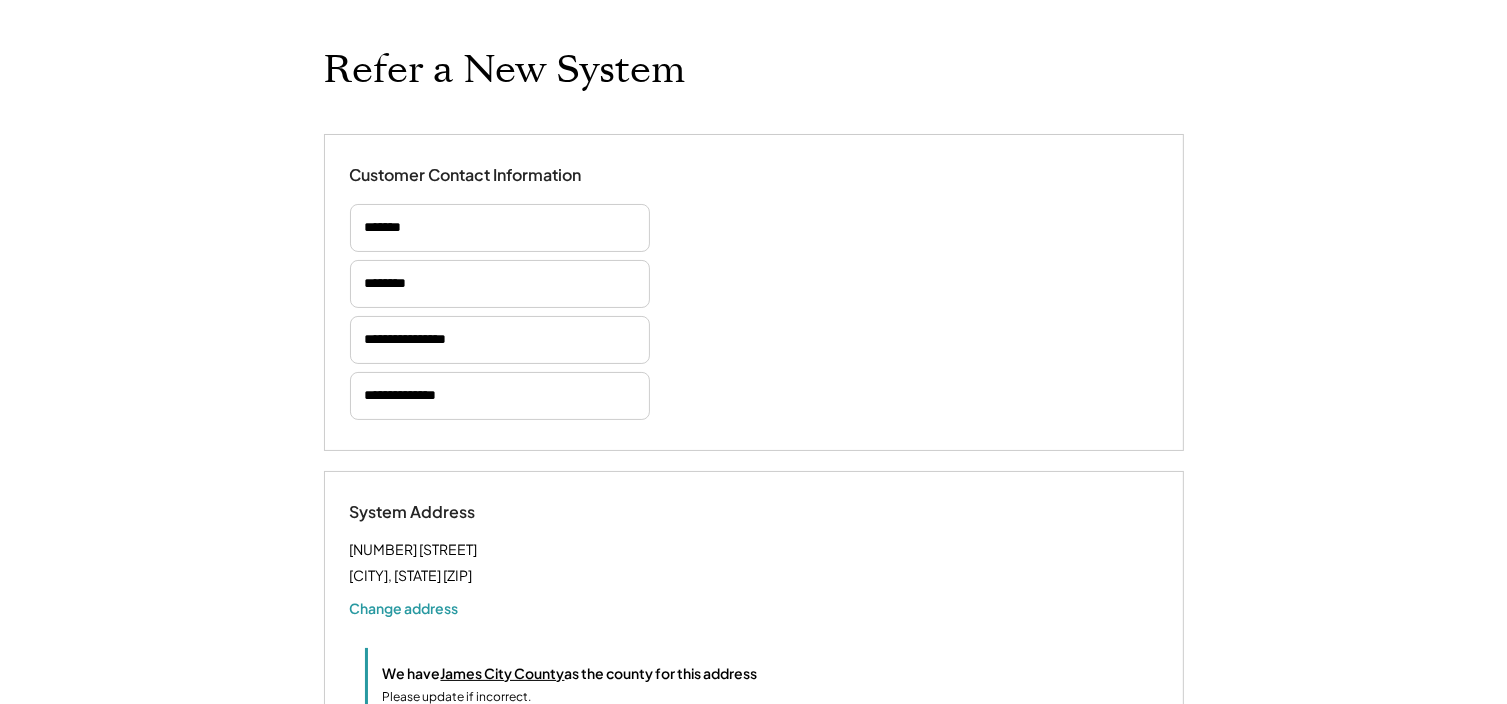 click on "**********" at bounding box center (754, 629) 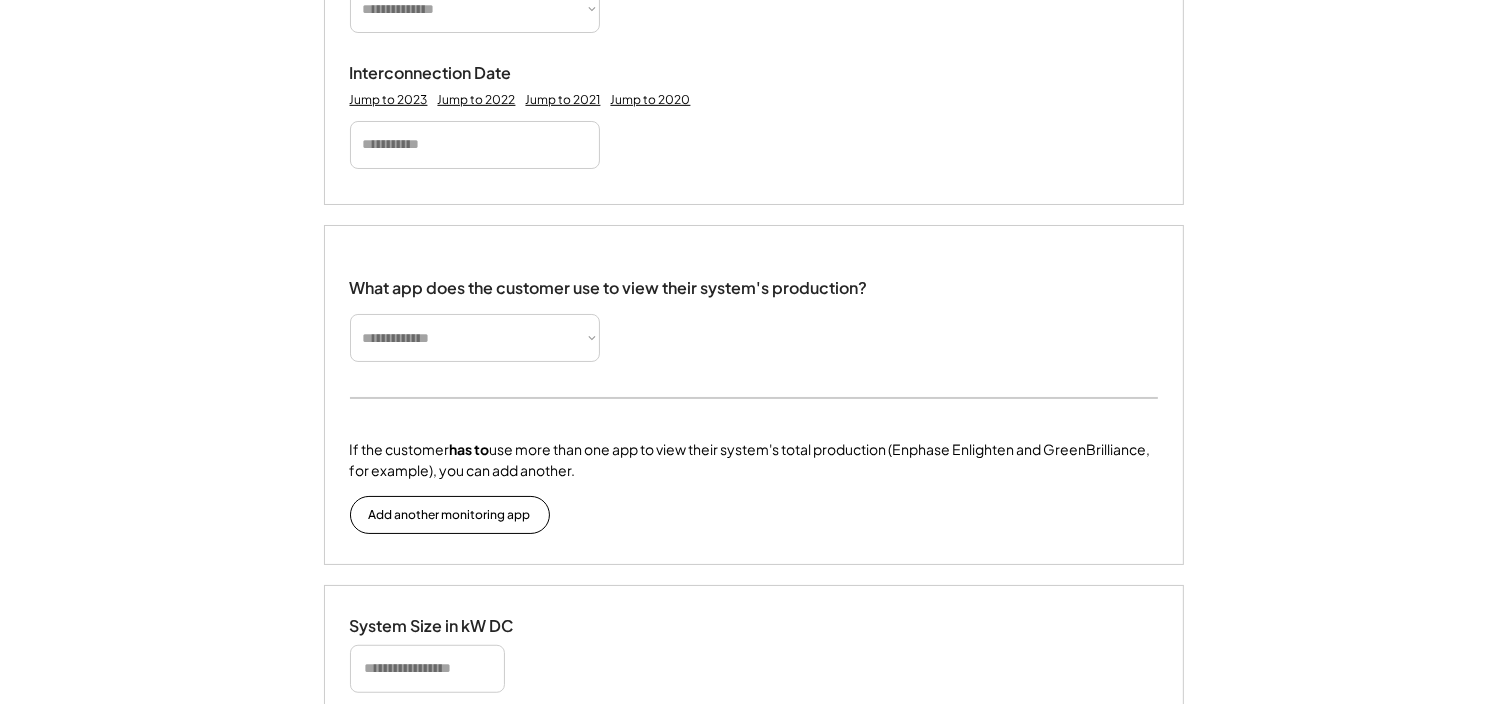 scroll, scrollTop: 1120, scrollLeft: 0, axis: vertical 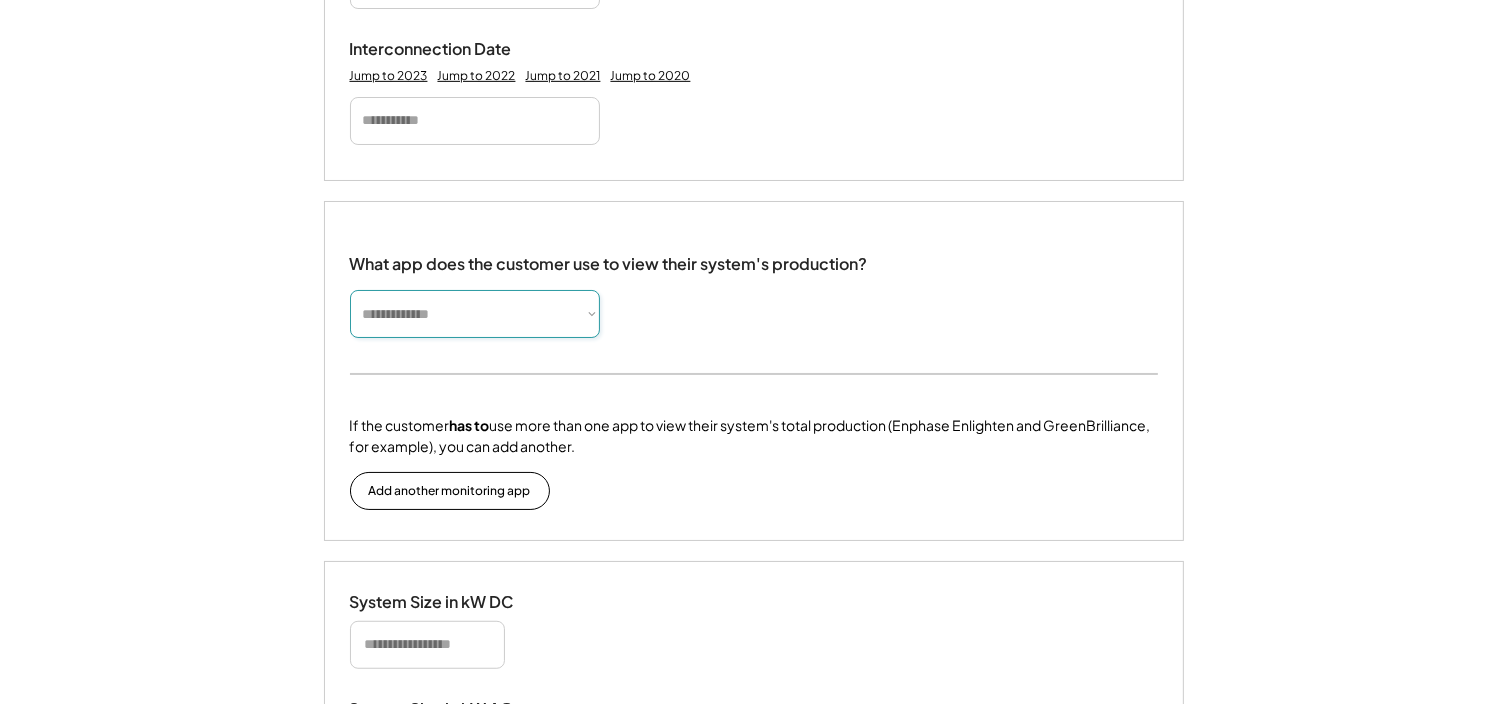 click on "**********" at bounding box center (475, 314) 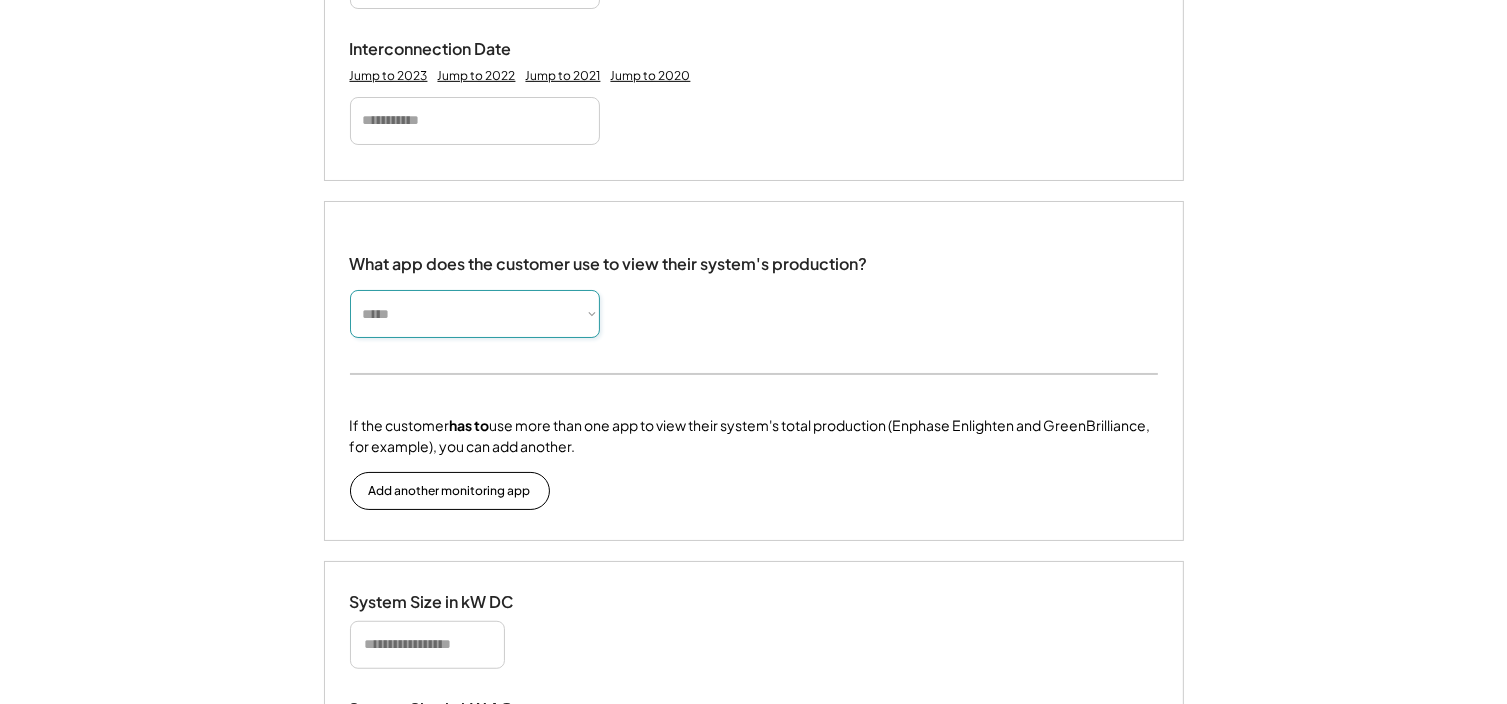 click on "**********" at bounding box center (754, 256) 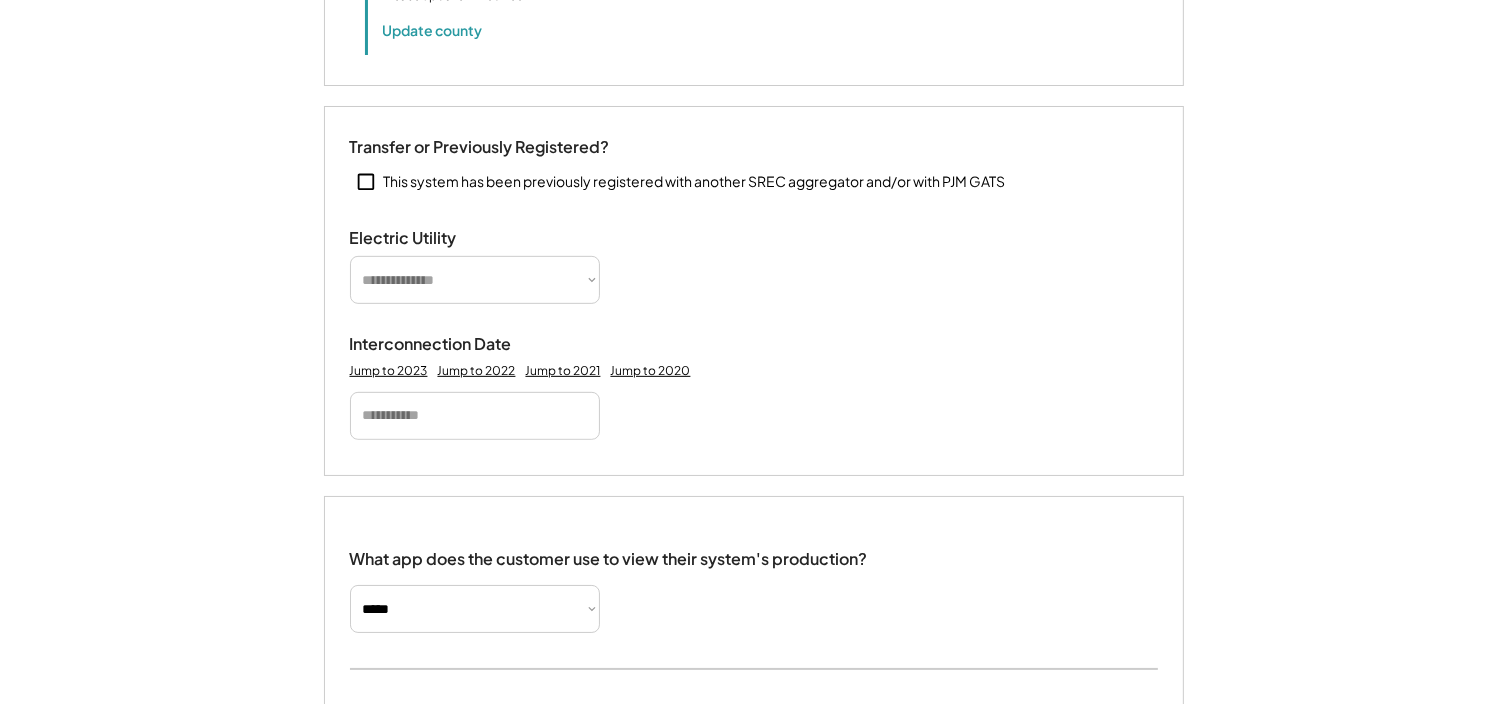 scroll, scrollTop: 832, scrollLeft: 0, axis: vertical 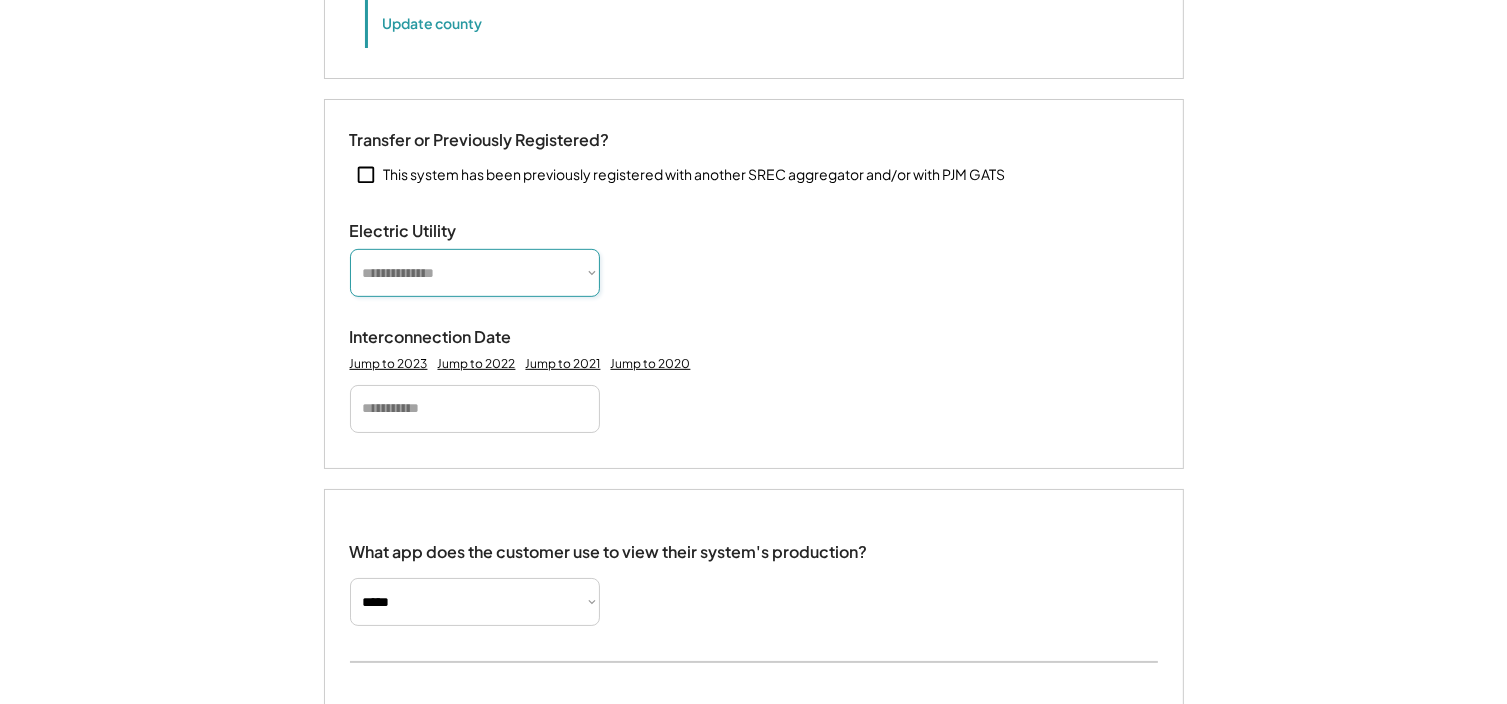 click on "**********" at bounding box center (475, 273) 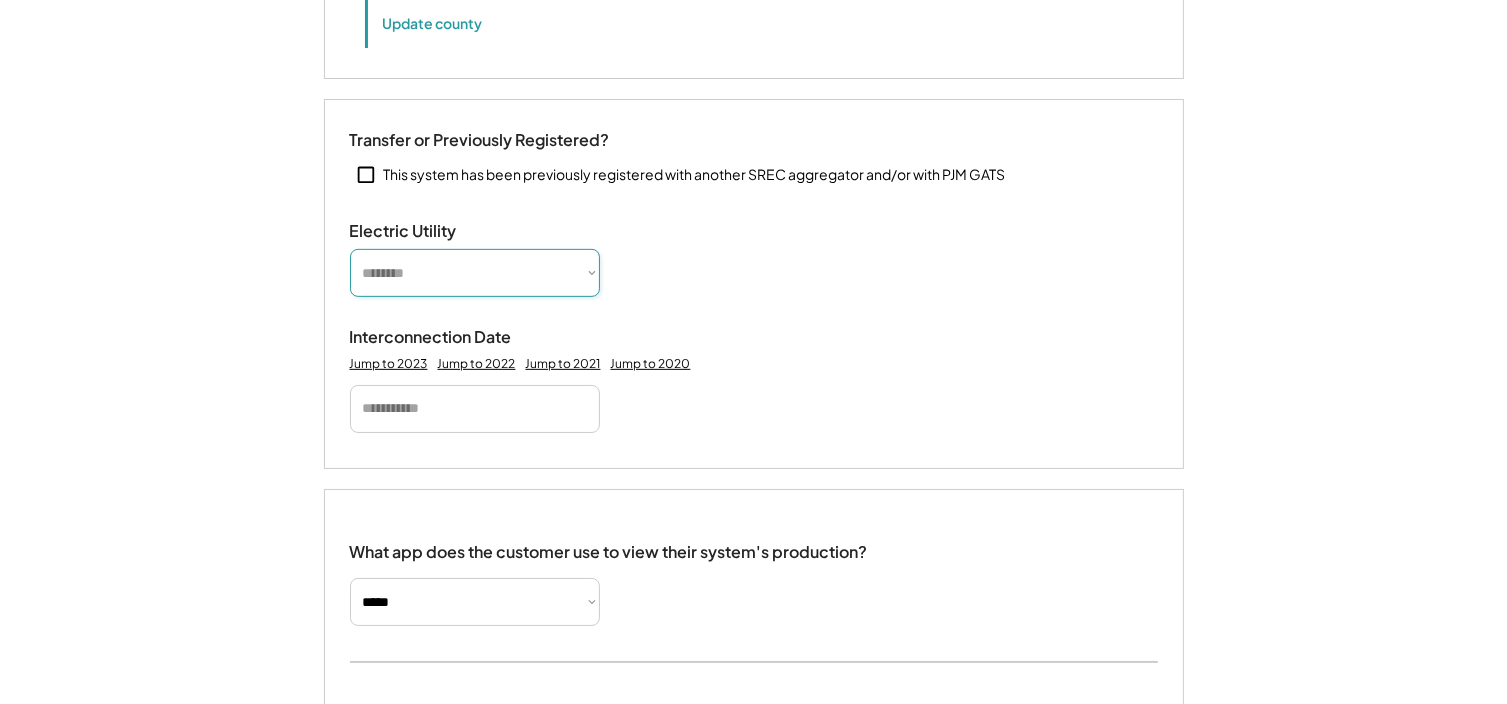 click on "**********" at bounding box center [475, 273] 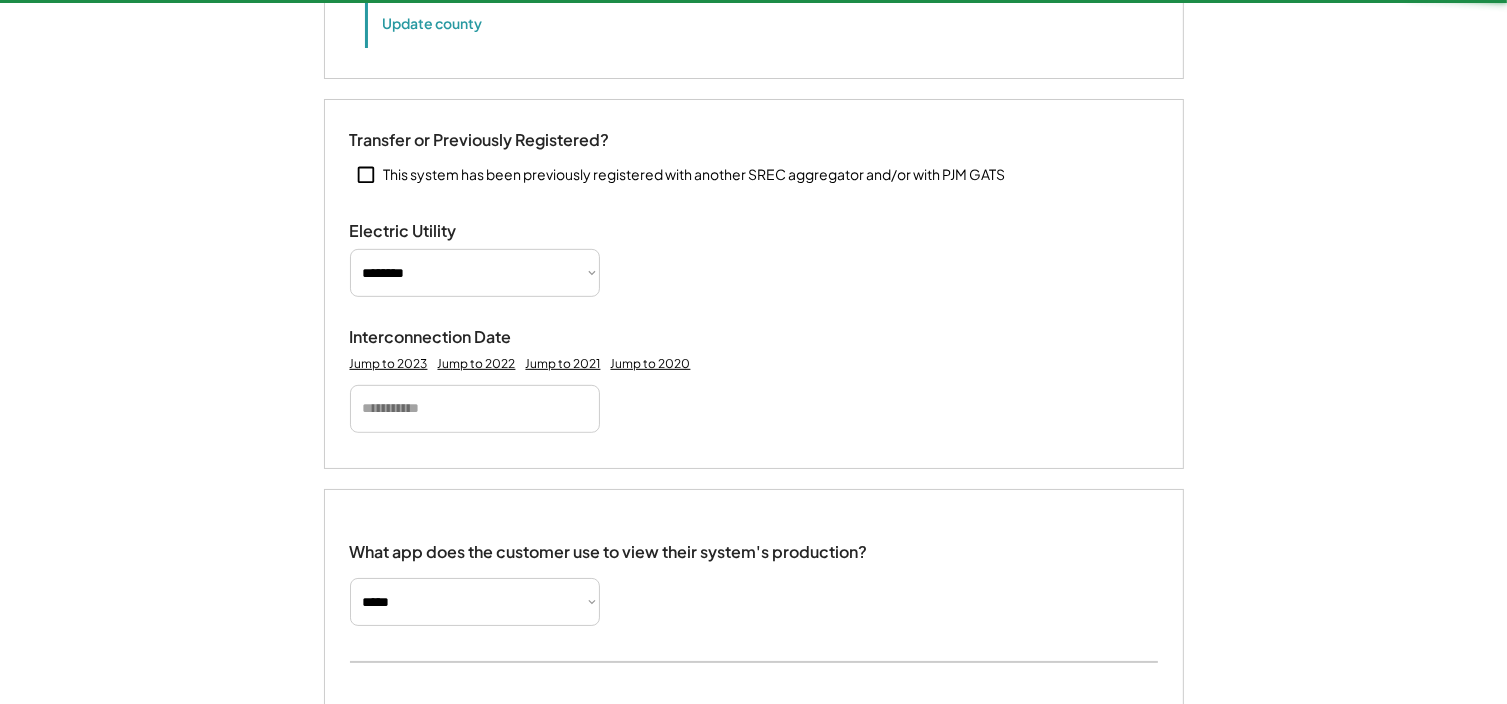 click at bounding box center (475, 409) 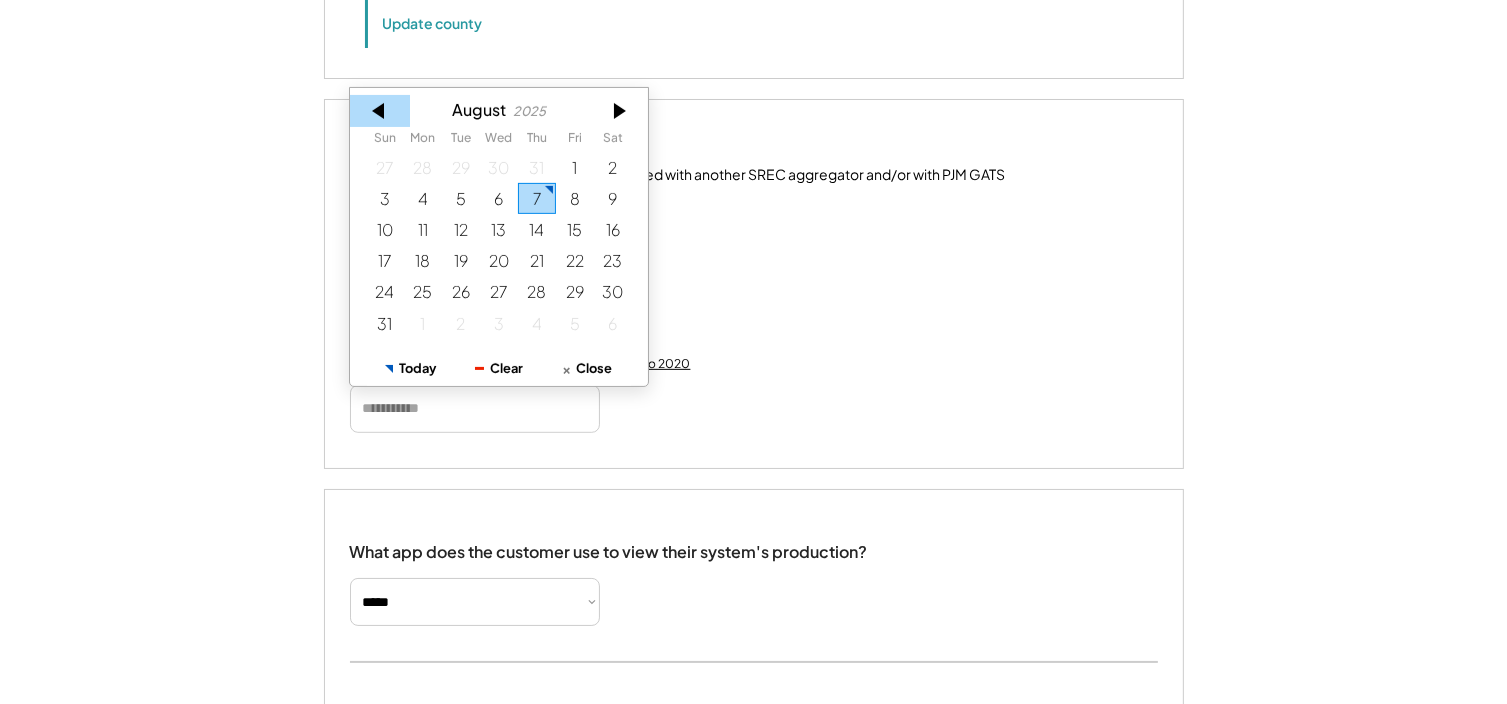 click at bounding box center [380, 110] 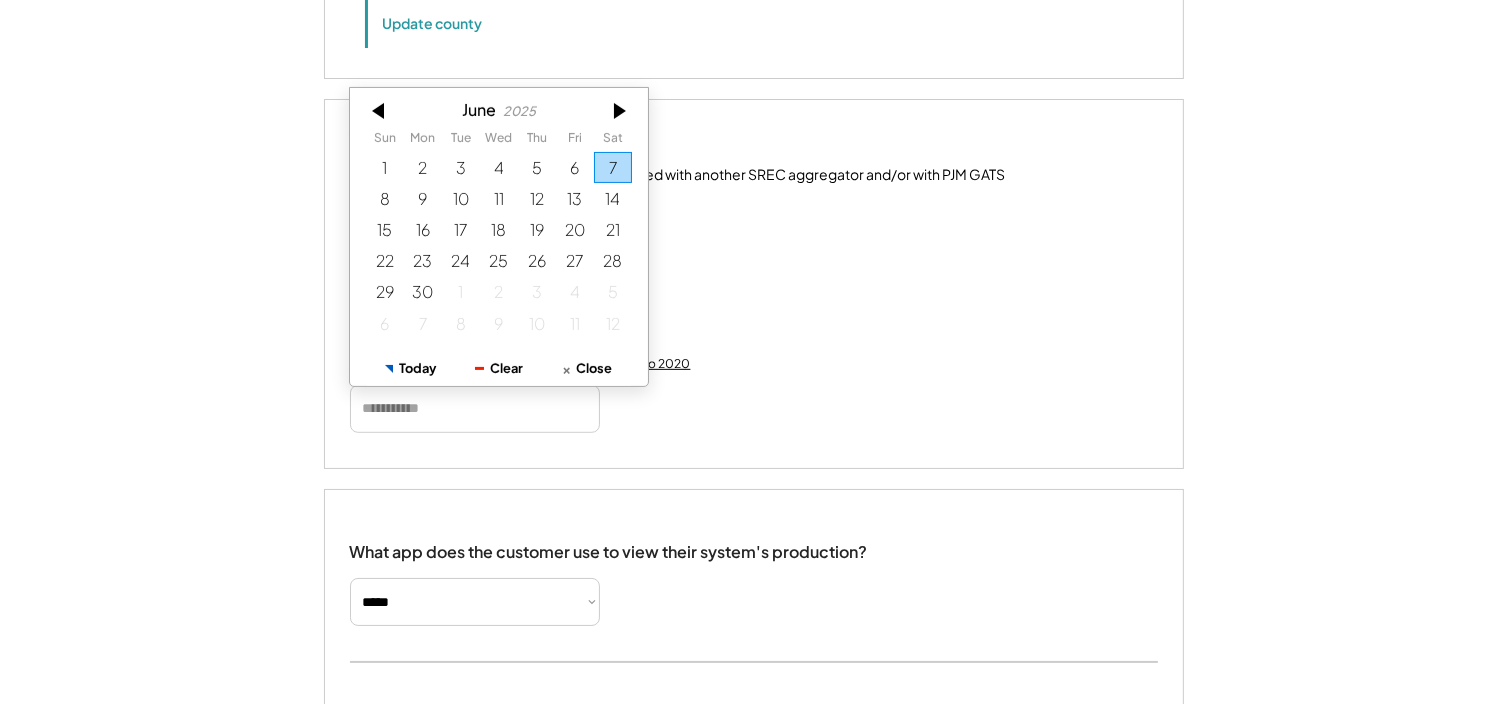 click at bounding box center [380, 110] 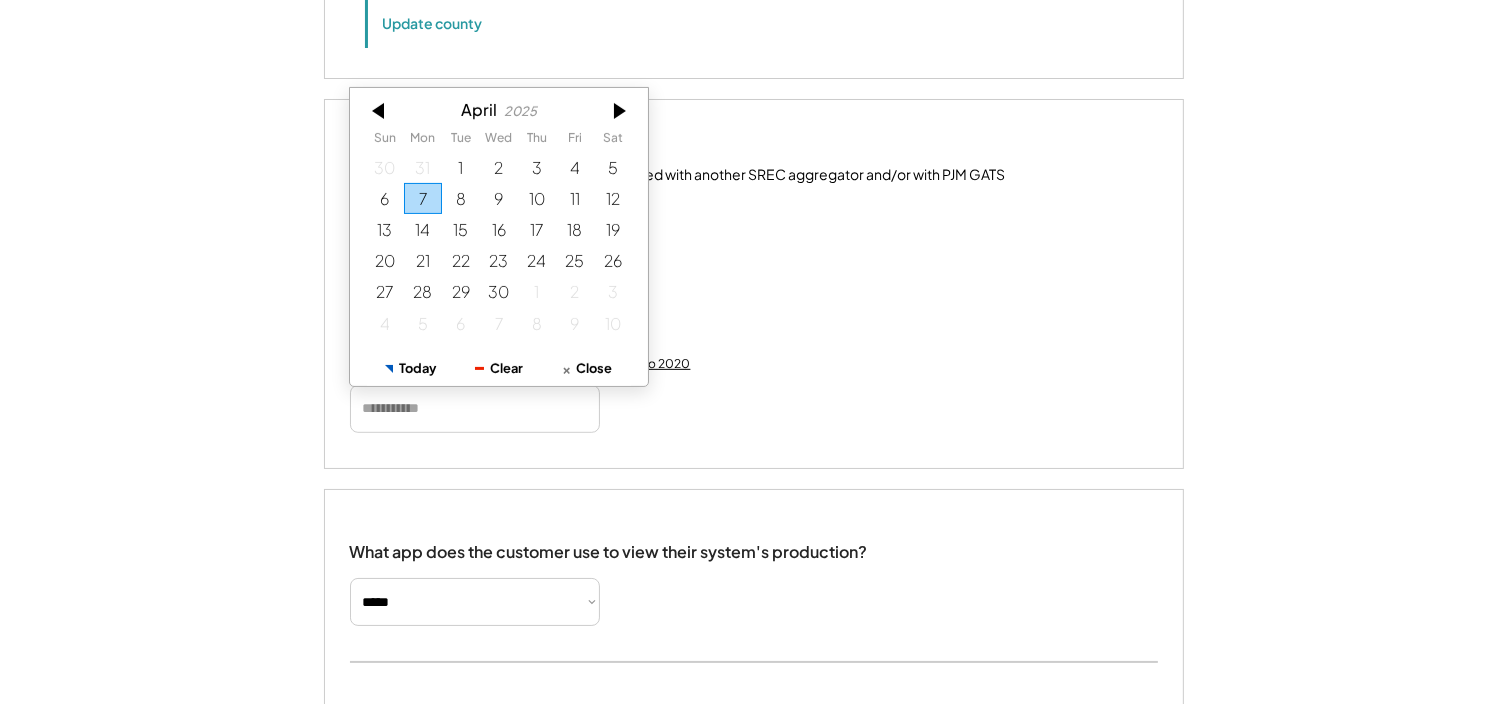 click at bounding box center [380, 110] 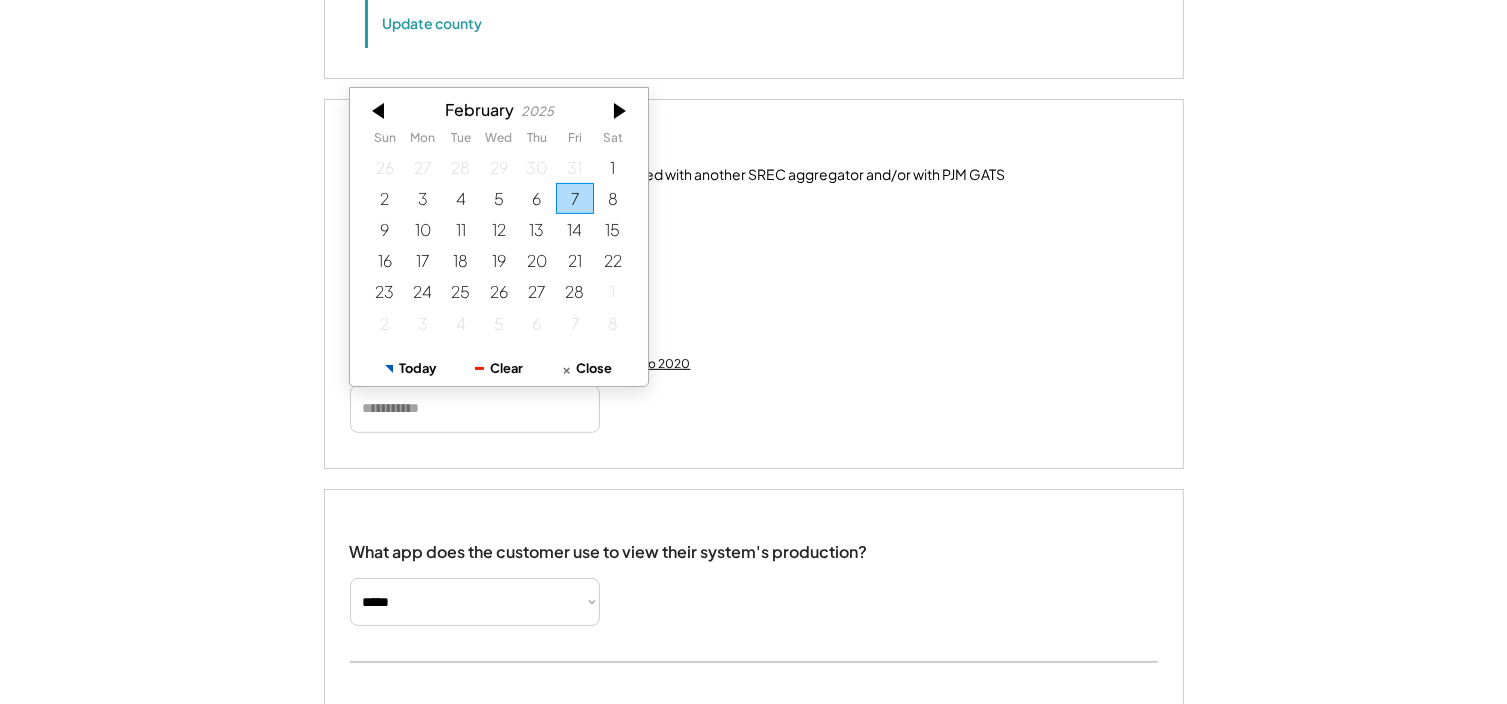 click at bounding box center [380, 110] 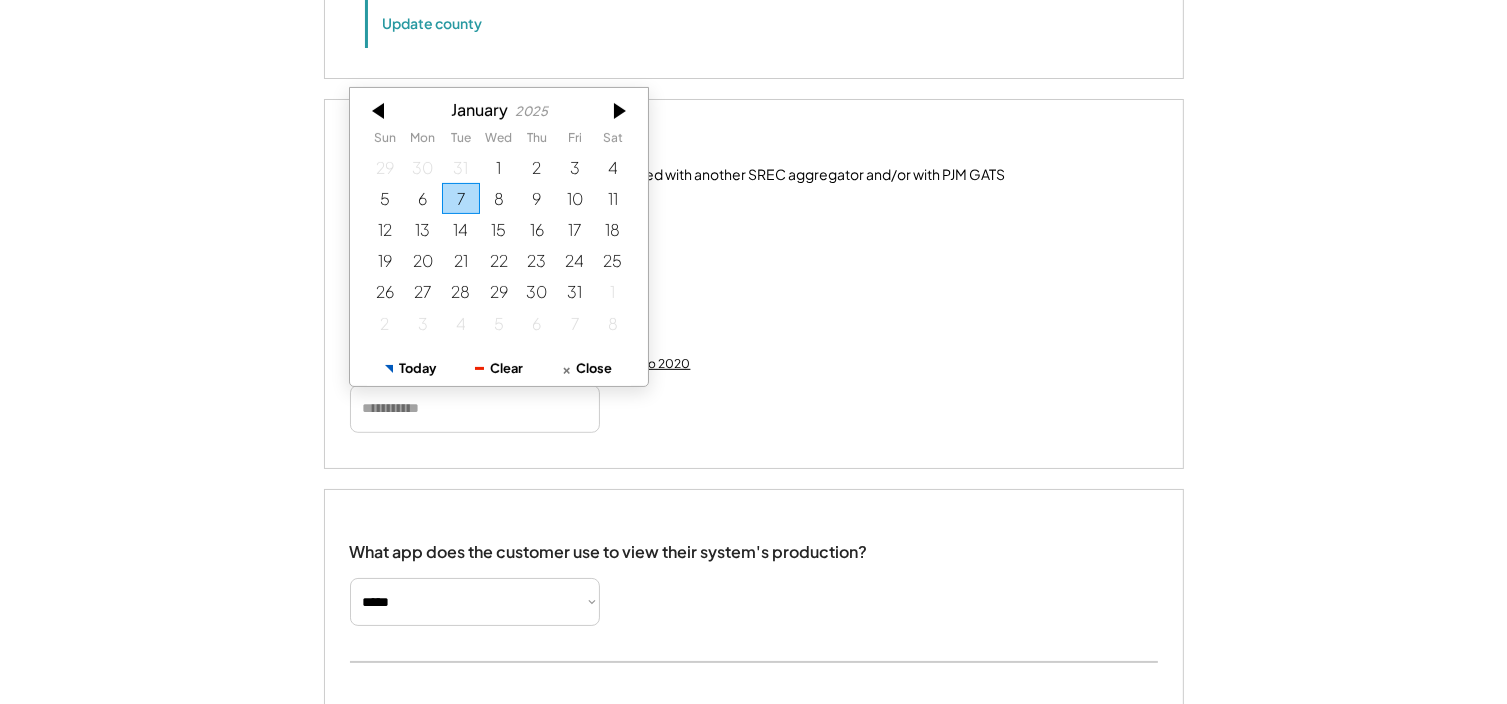 click at bounding box center [380, 110] 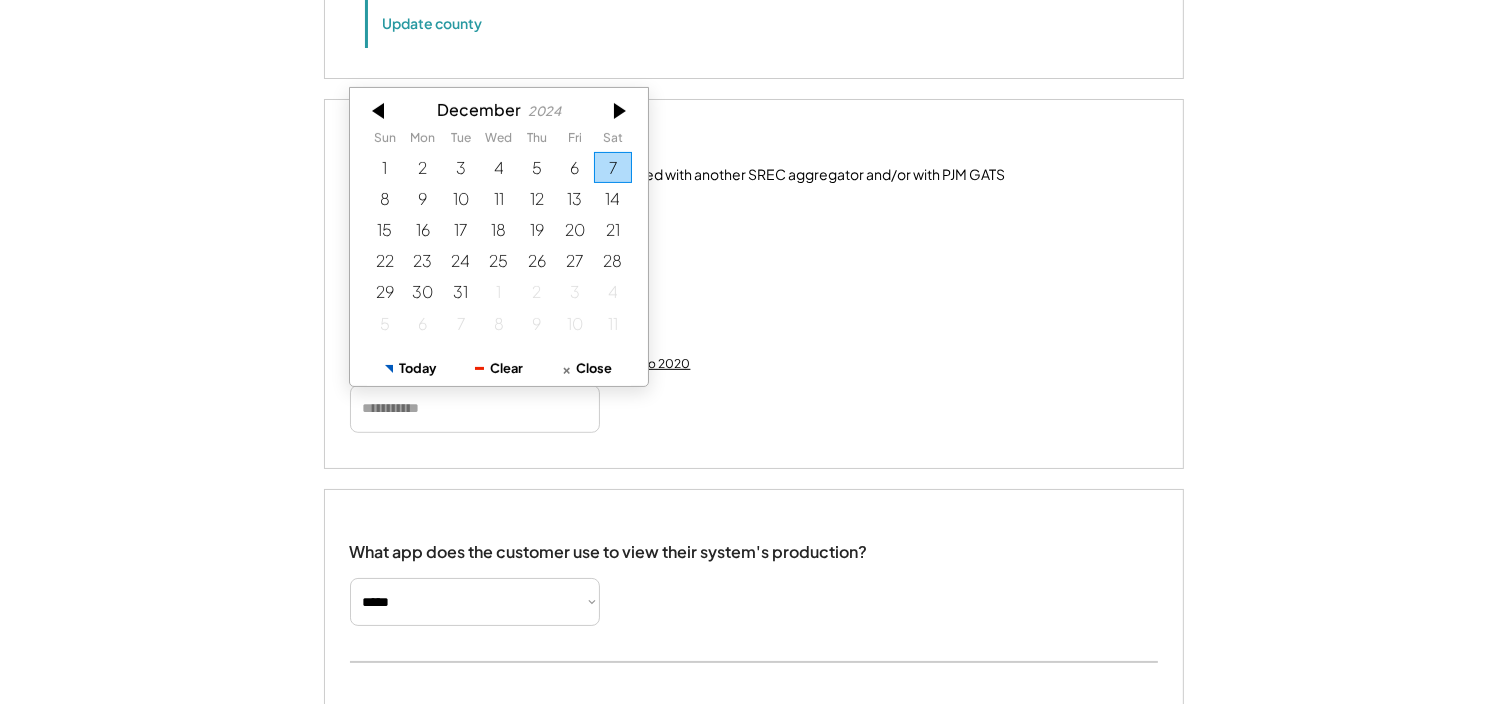 click at bounding box center [380, 110] 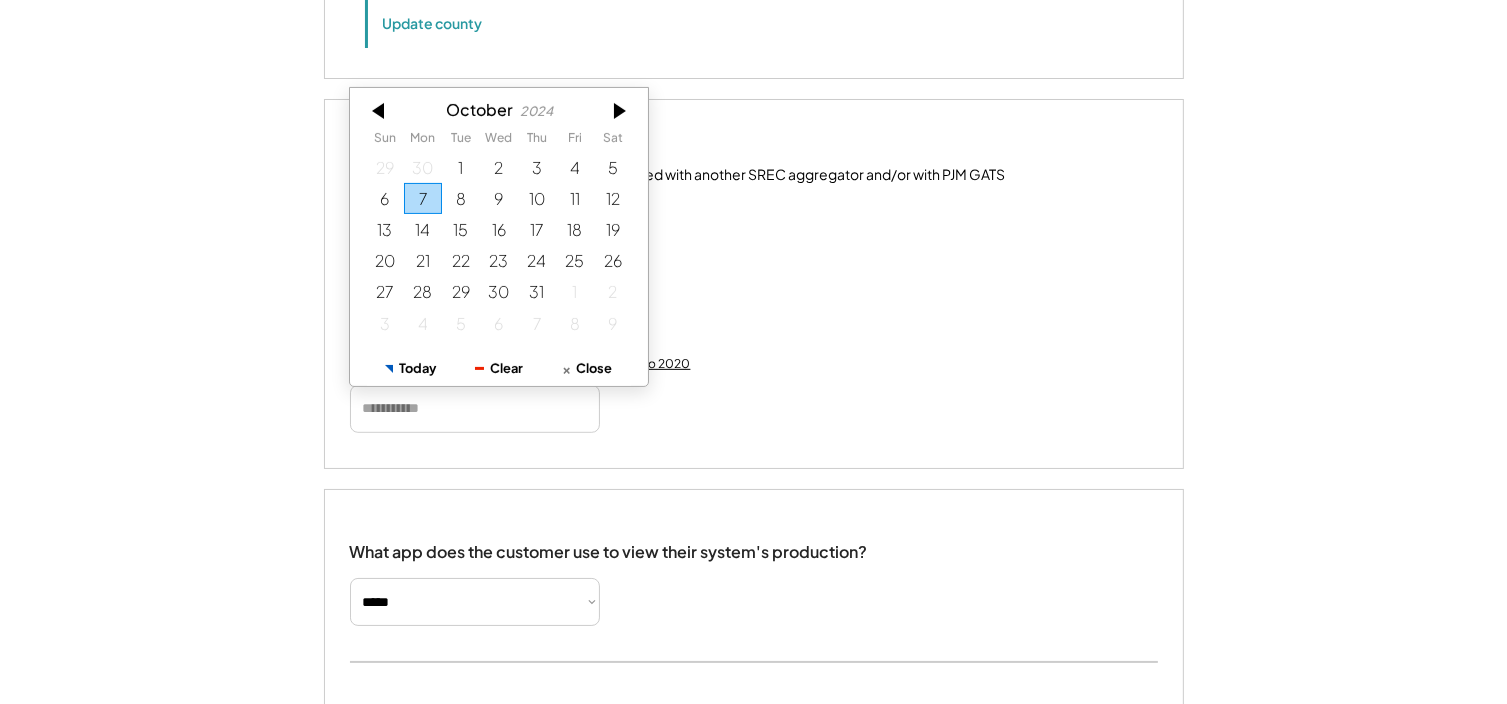 click at bounding box center [380, 110] 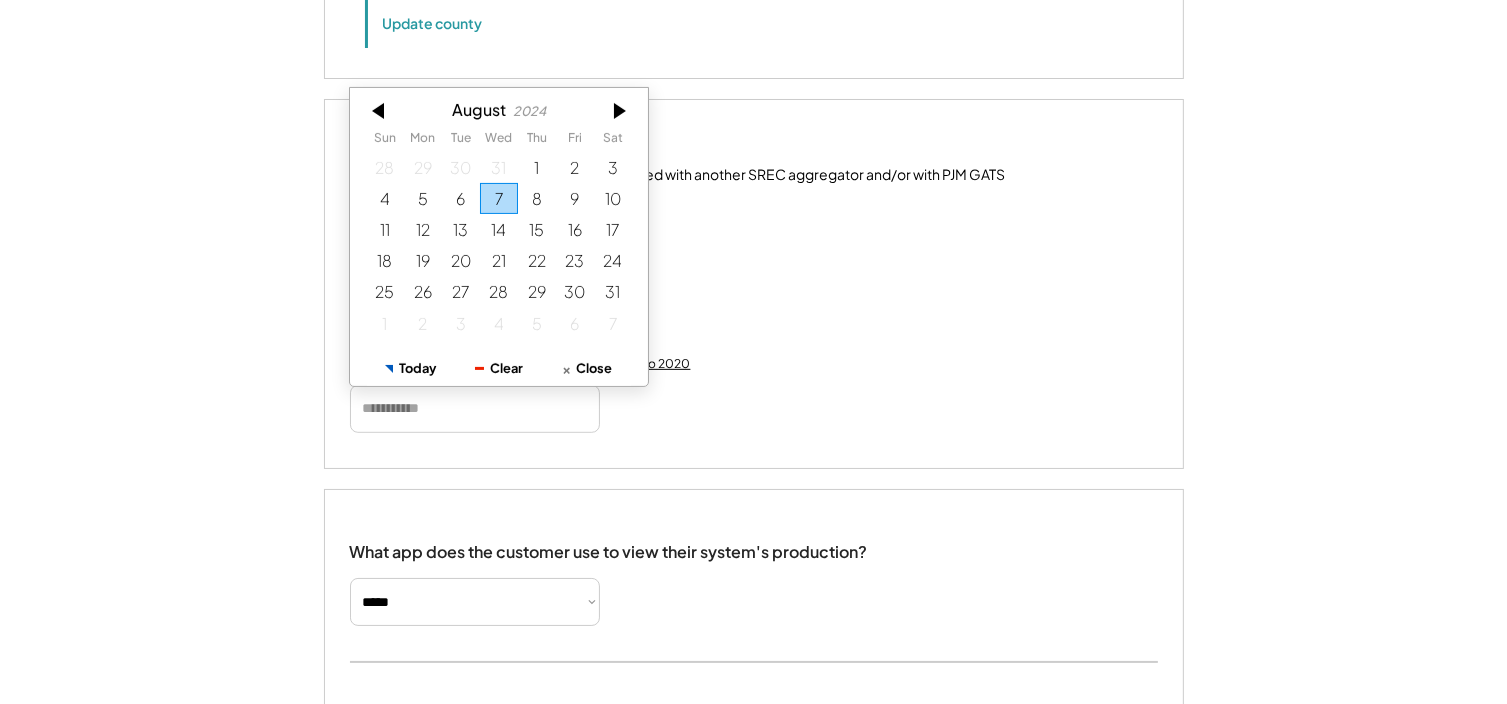 click at bounding box center [380, 110] 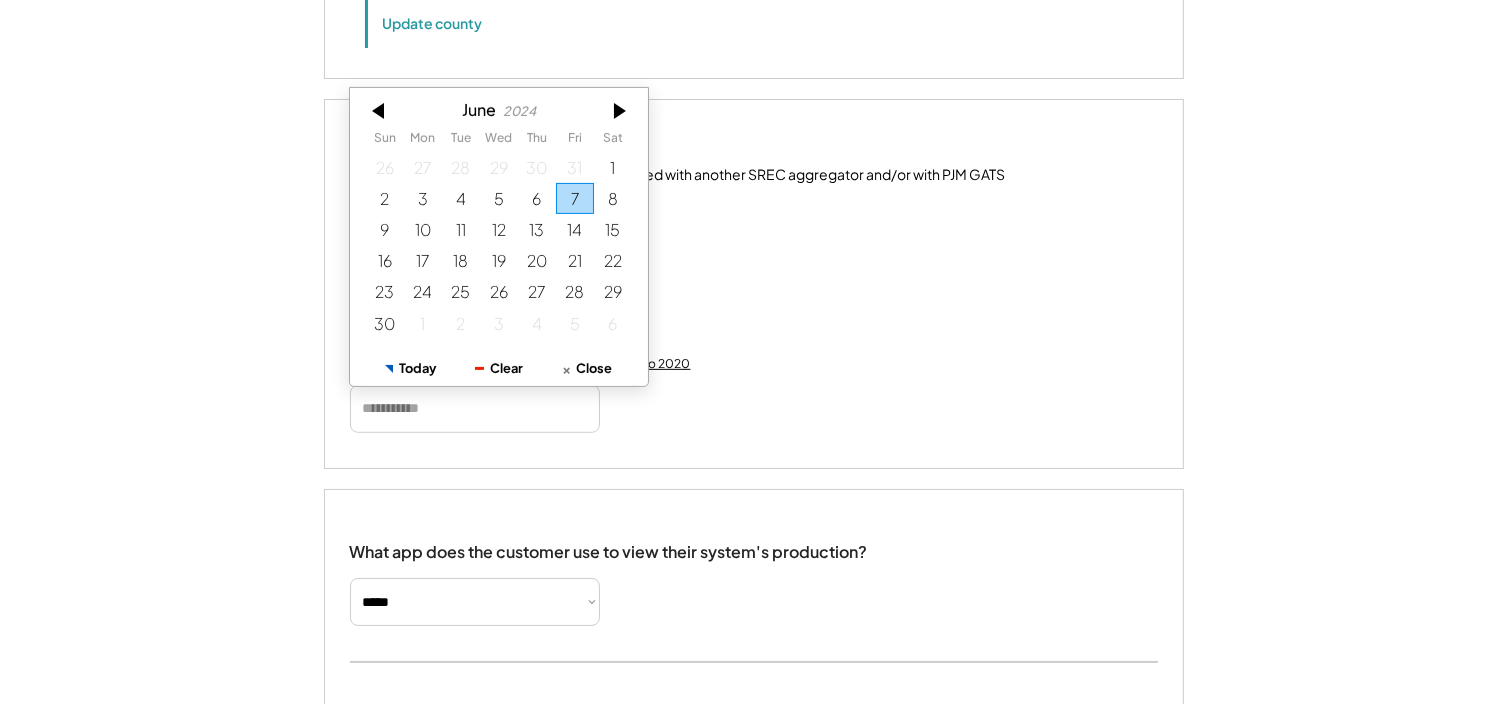 click at bounding box center [380, 110] 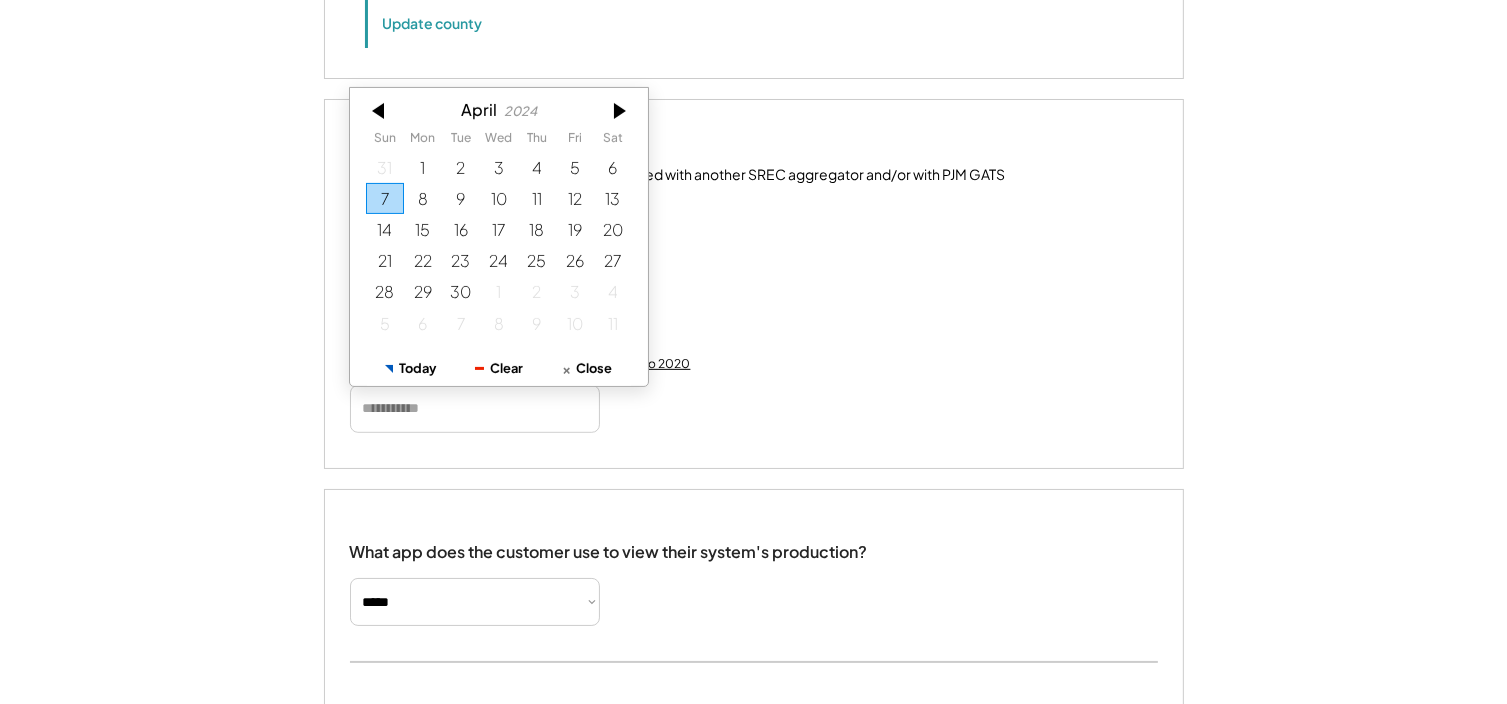 click at bounding box center (380, 110) 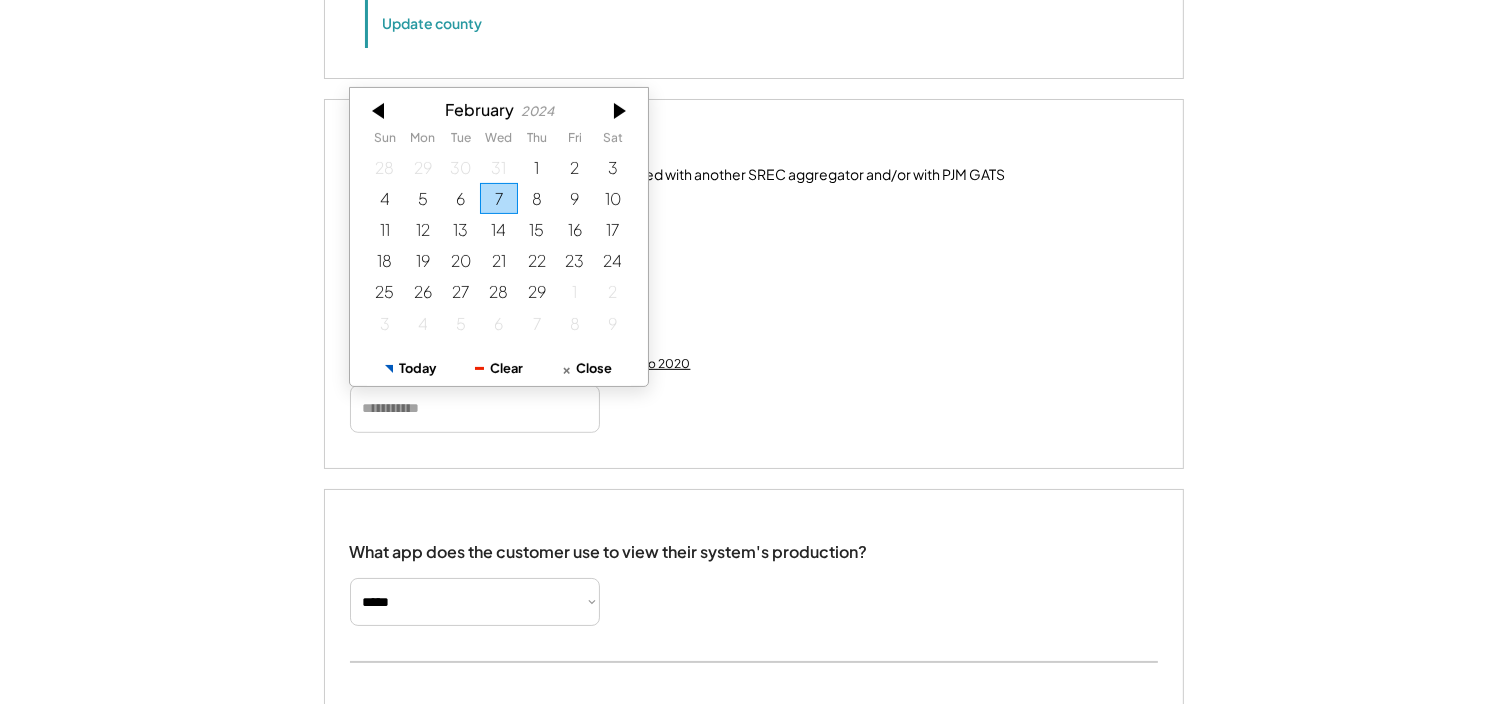 click at bounding box center [380, 110] 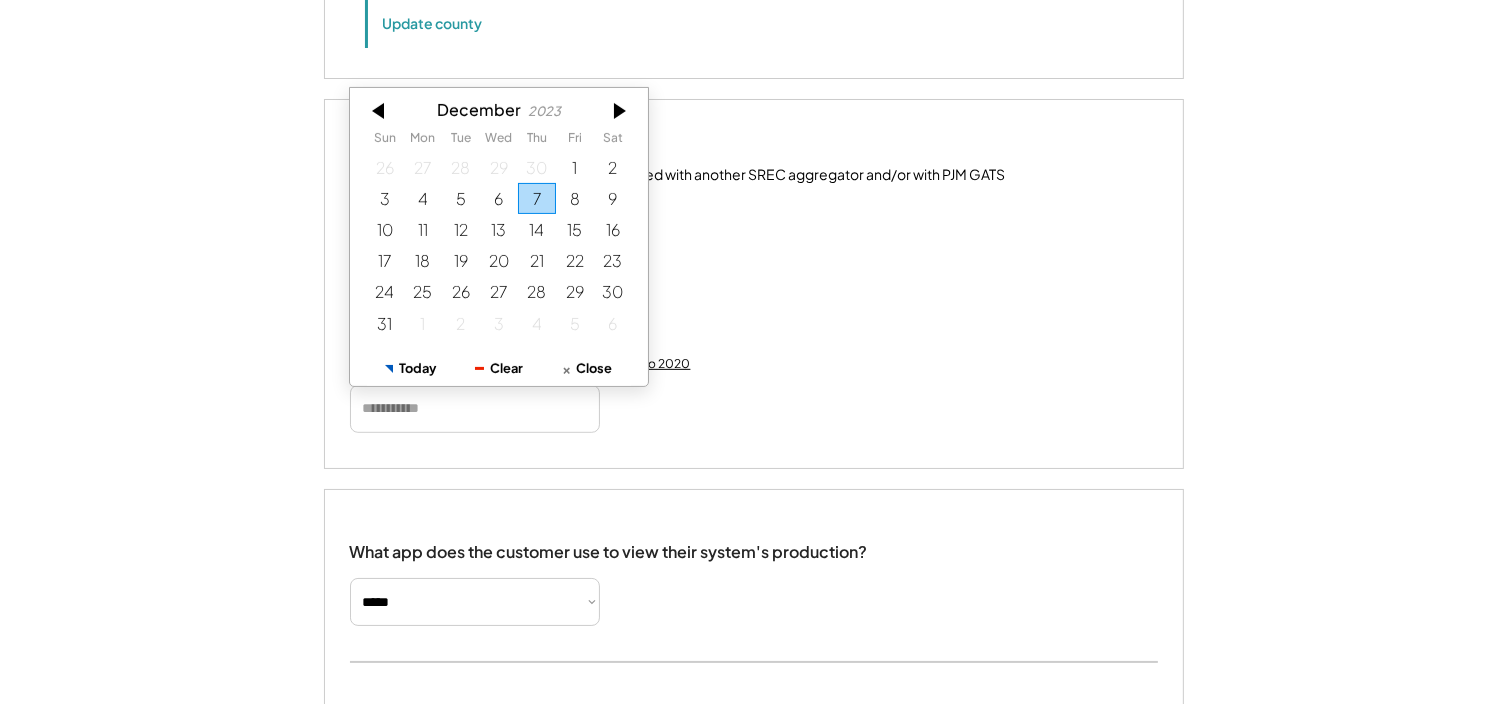 click at bounding box center [380, 110] 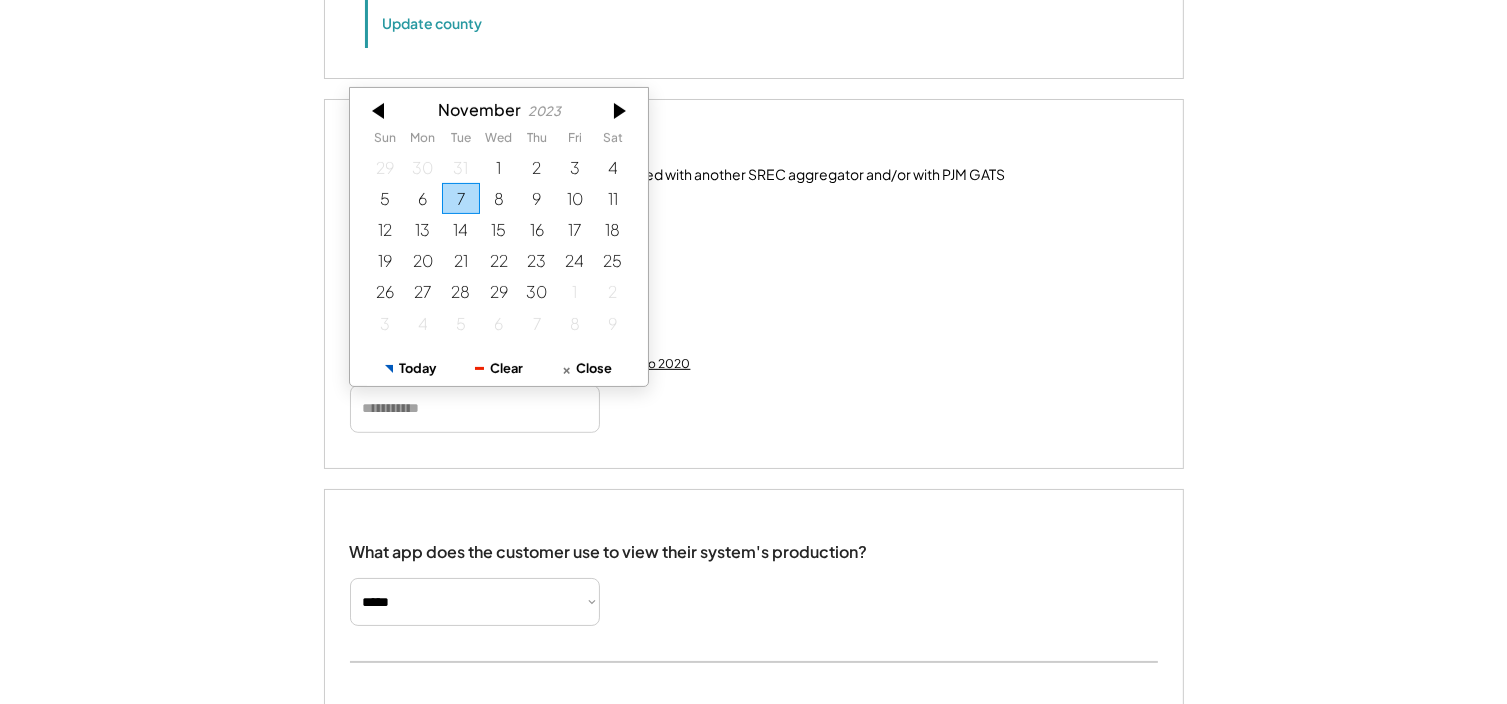 click at bounding box center [380, 110] 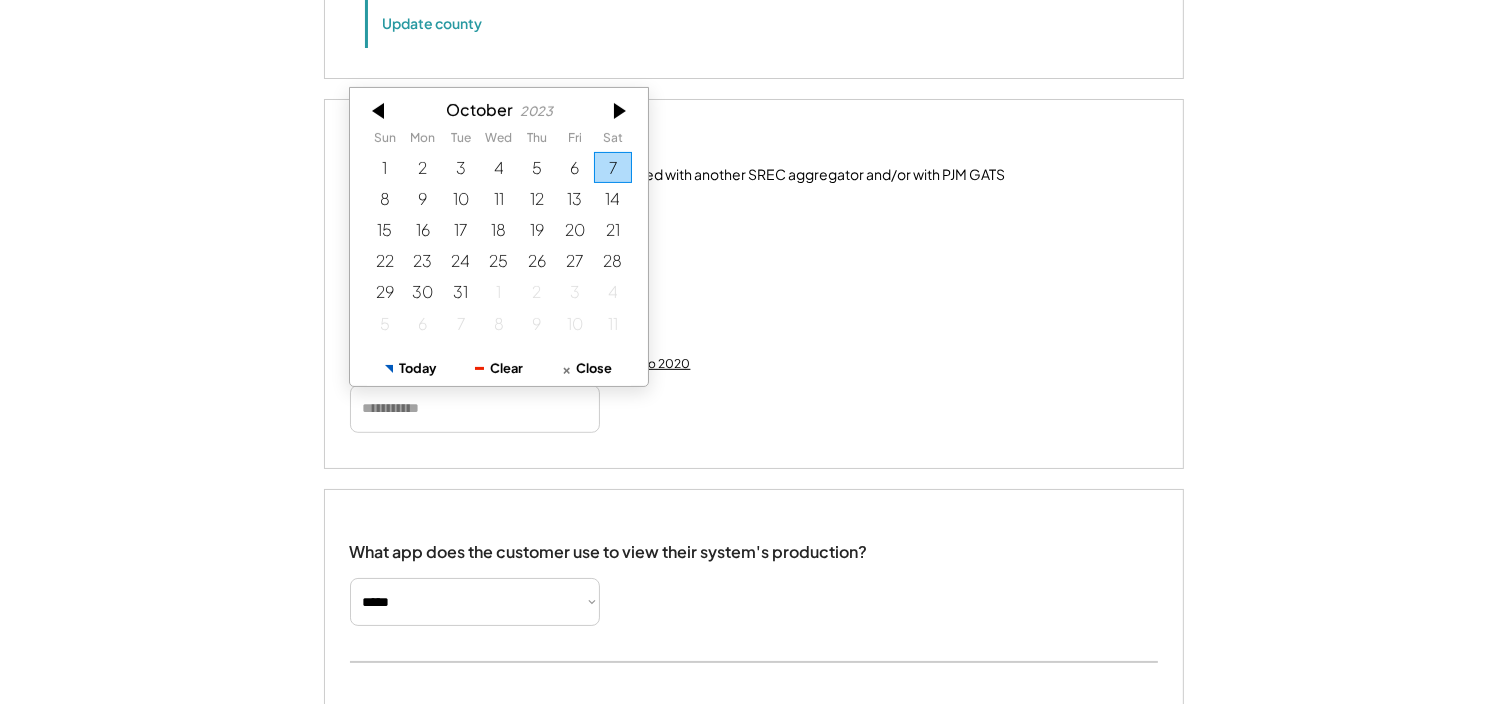 click at bounding box center (380, 110) 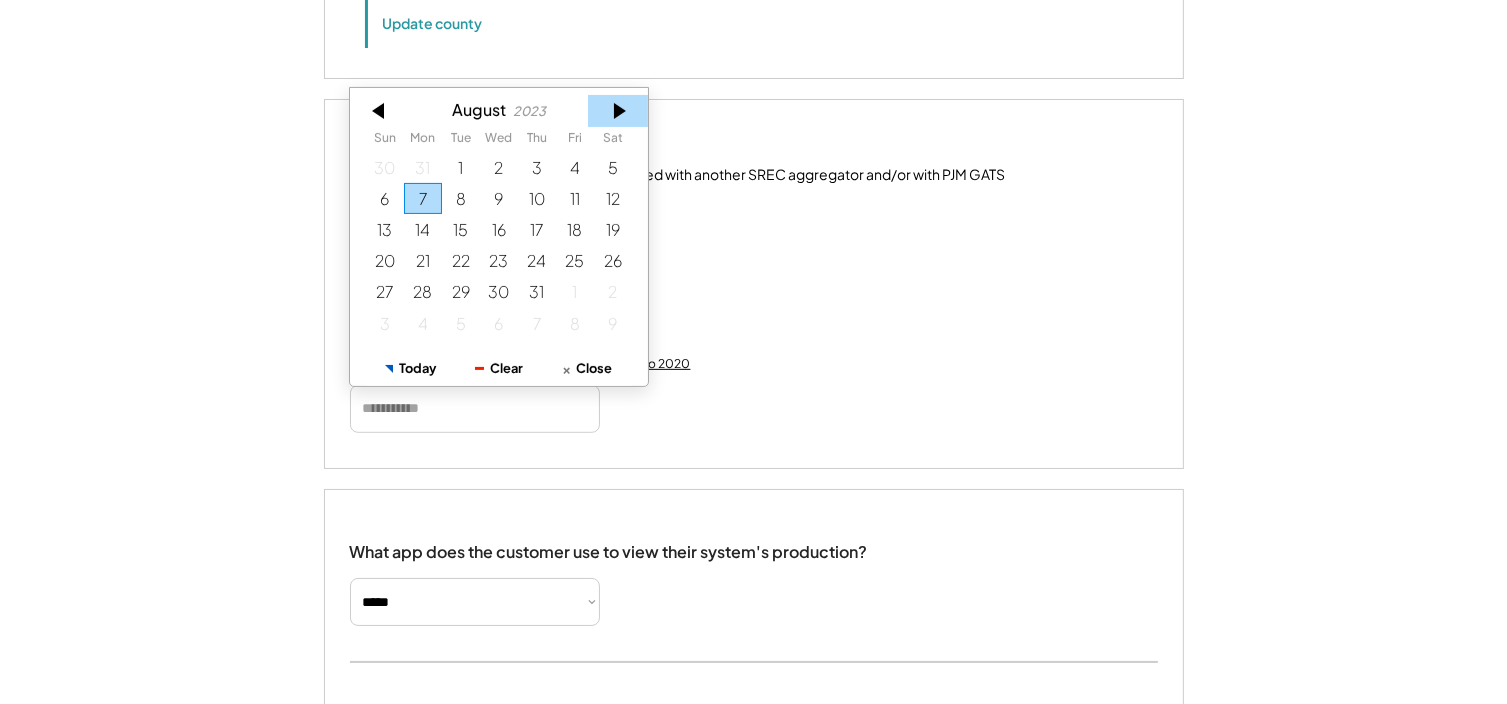click at bounding box center (618, 110) 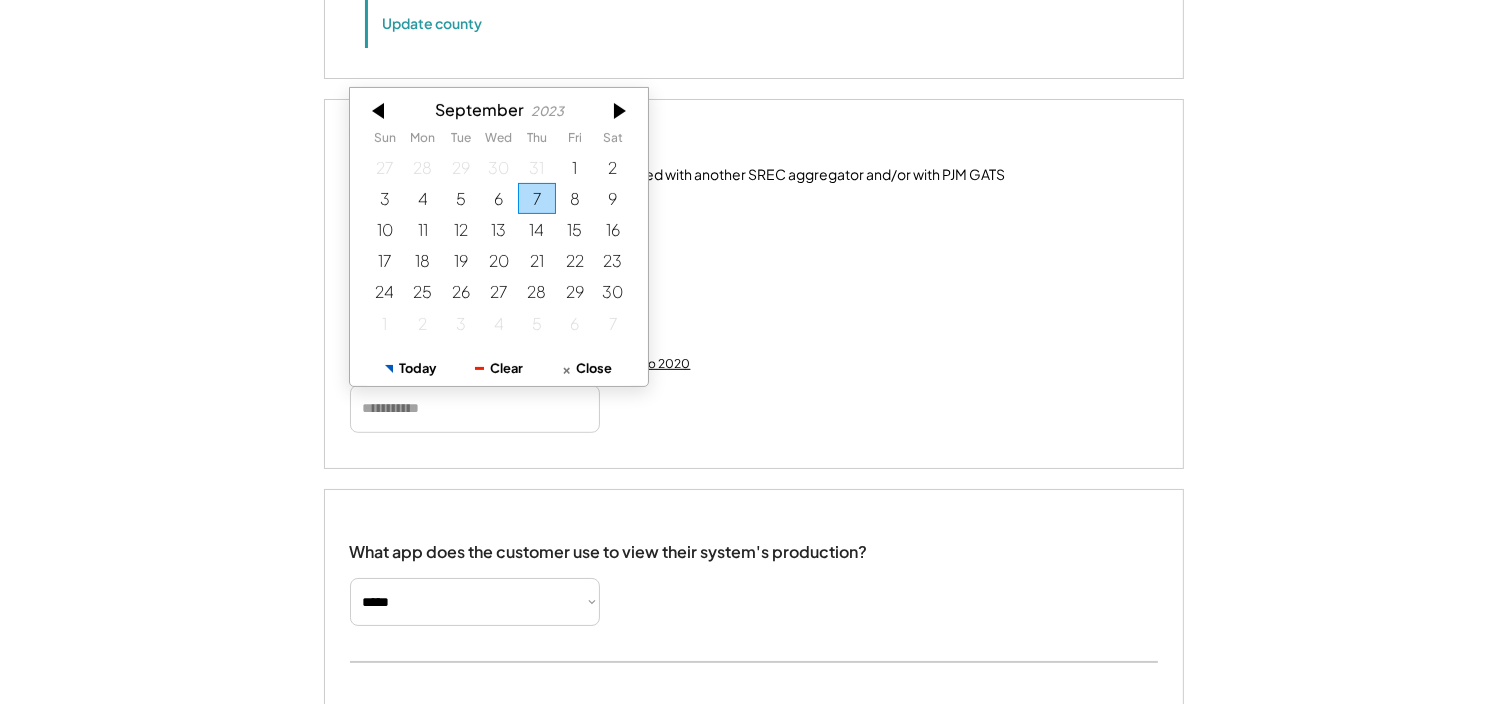 click at bounding box center [618, 110] 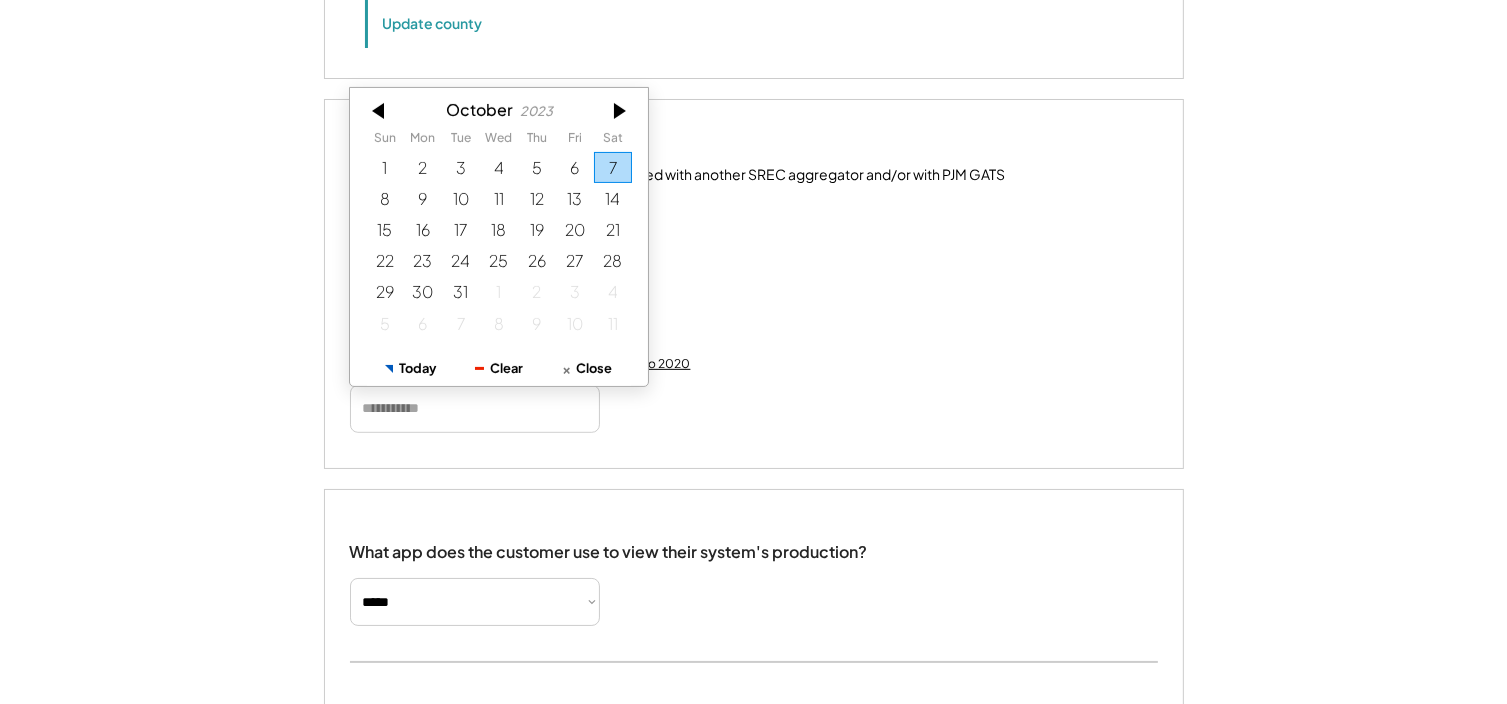 click at bounding box center [618, 110] 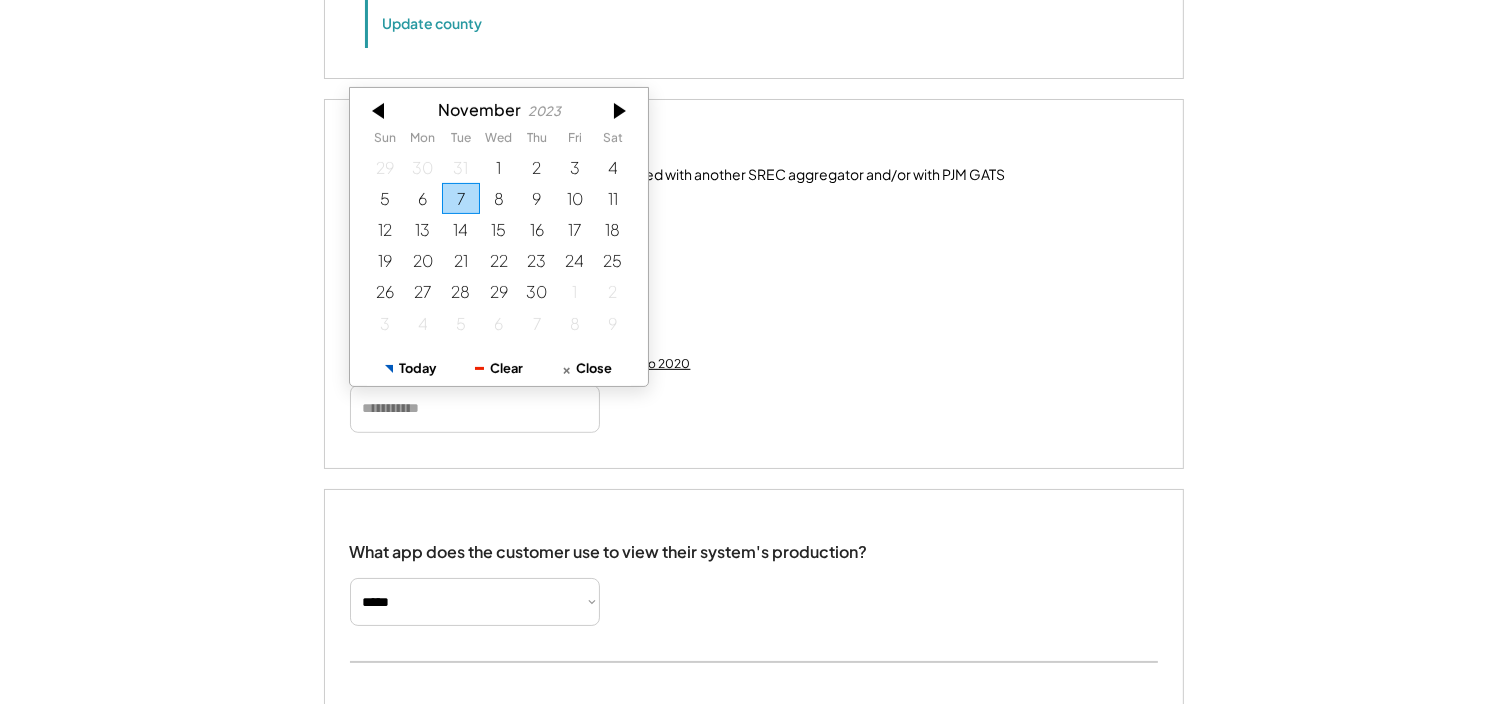 click at bounding box center [618, 110] 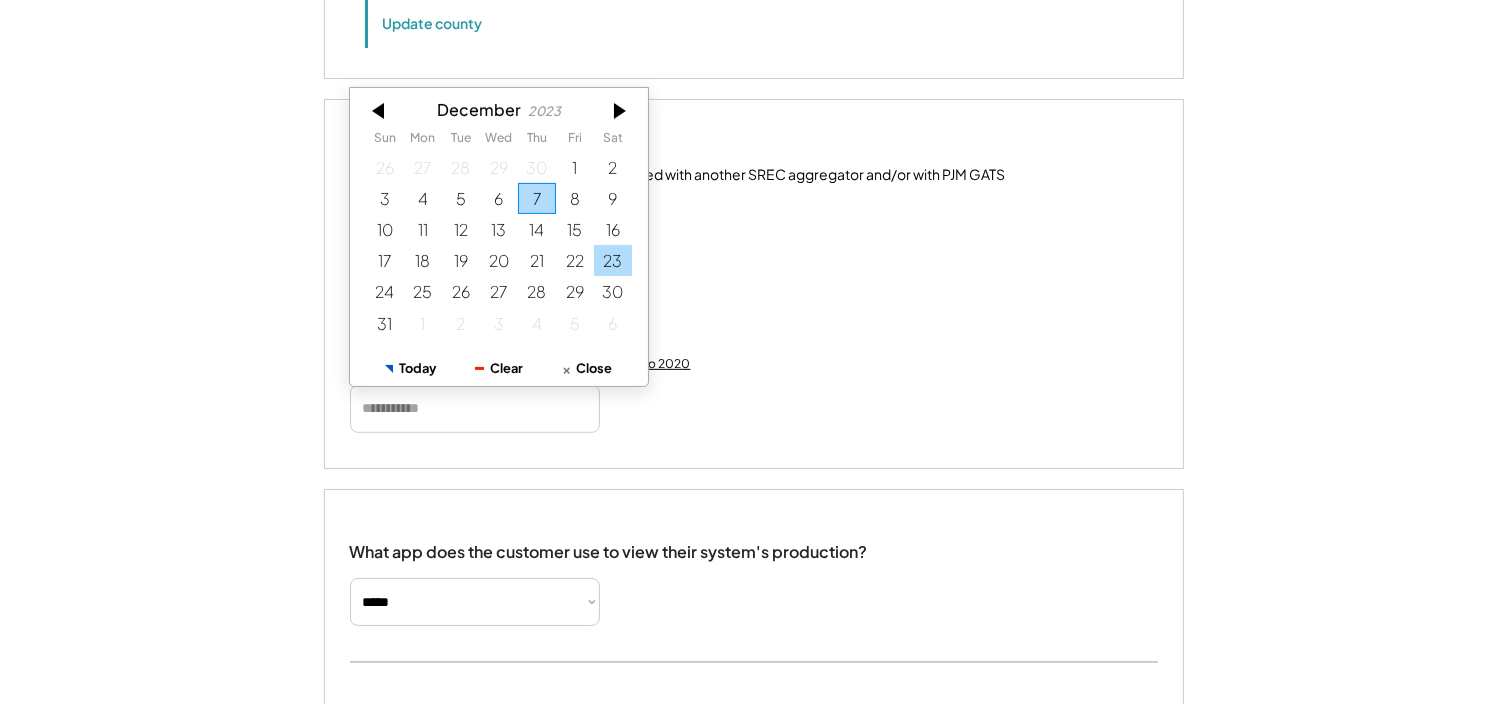 click on "23" at bounding box center [613, 260] 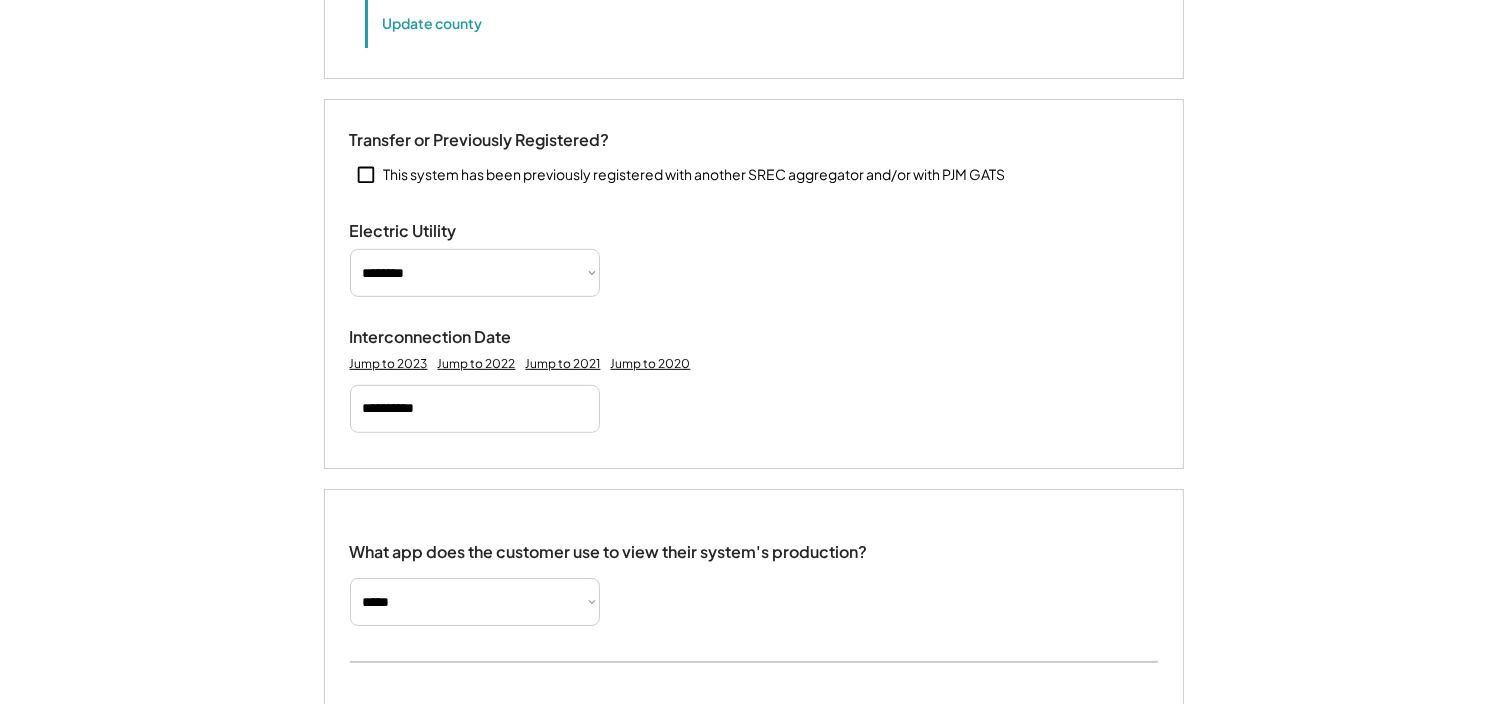 click on "**********" at bounding box center (753, -480) 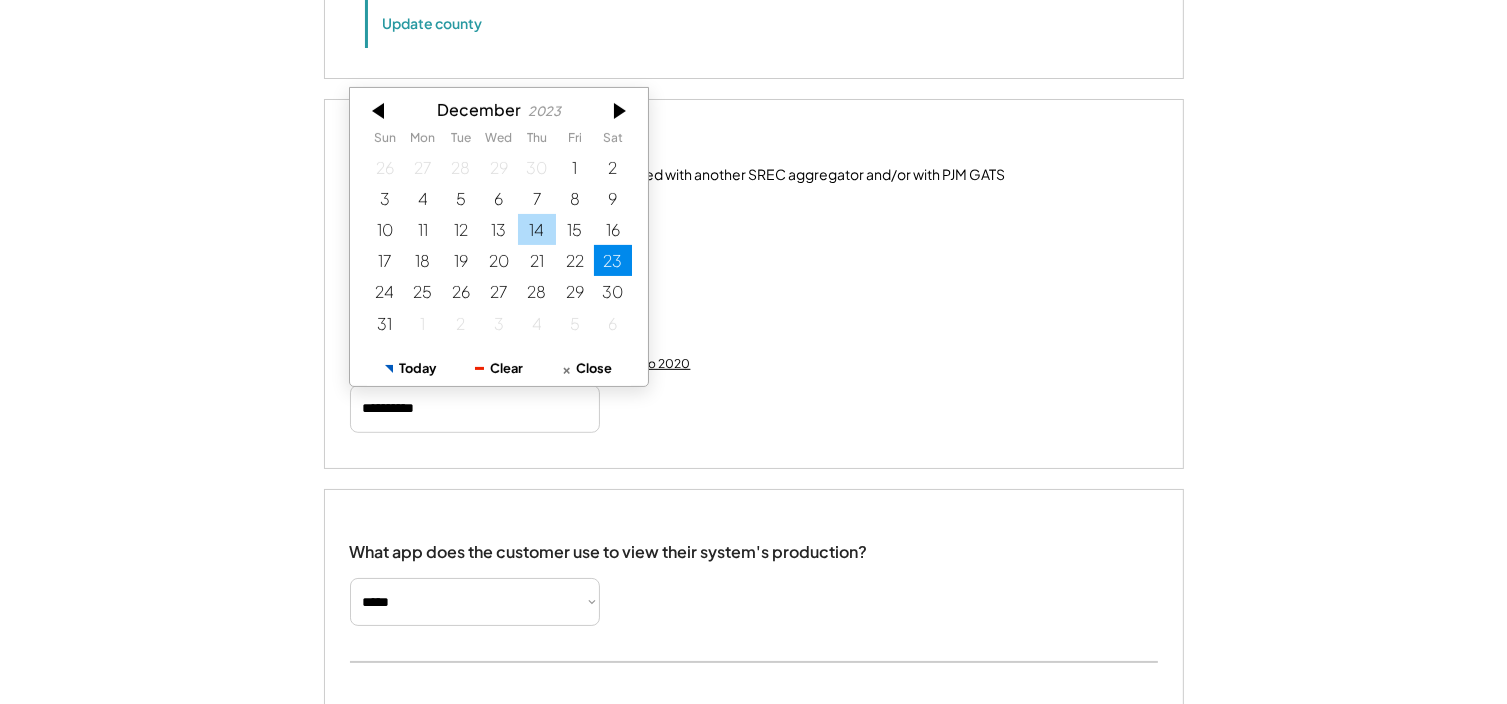 click on "14" at bounding box center (537, 229) 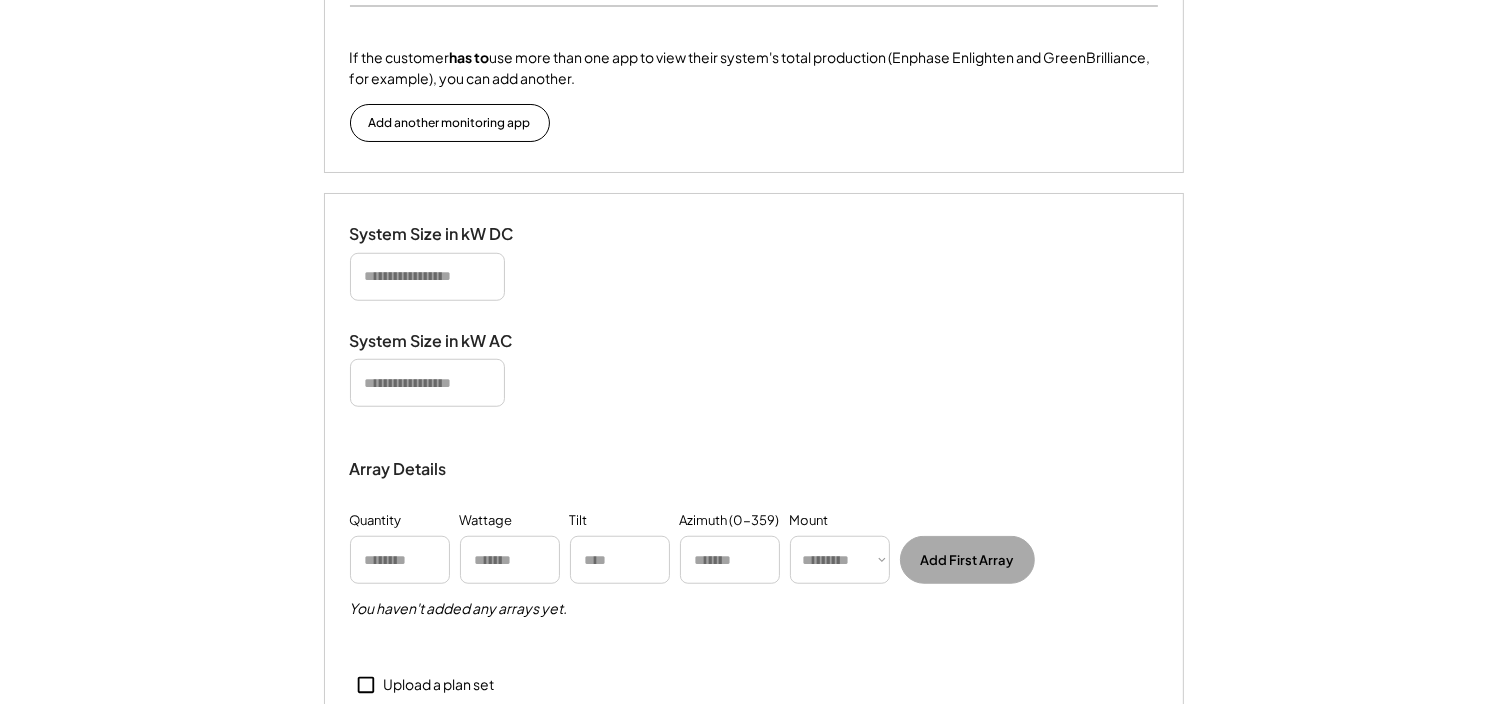 scroll, scrollTop: 1500, scrollLeft: 0, axis: vertical 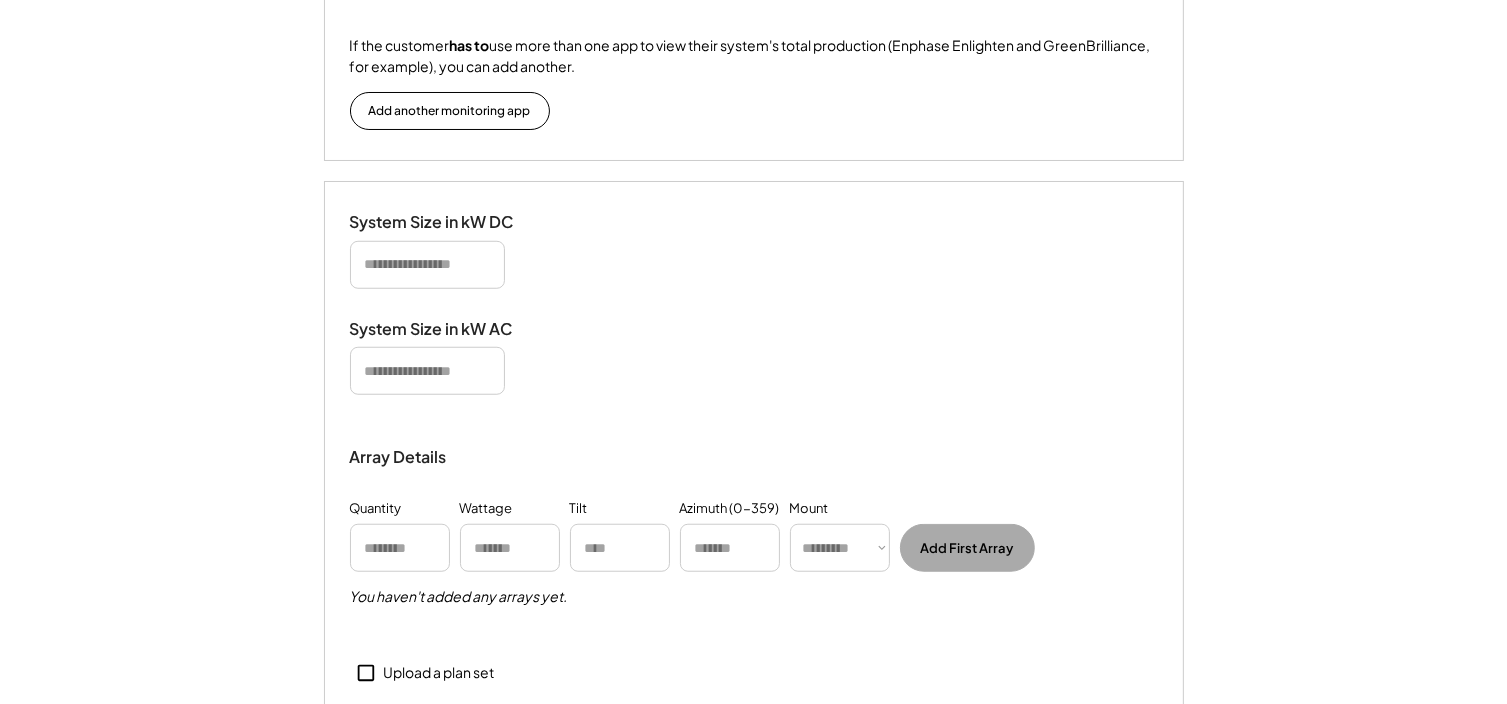 click at bounding box center (427, 265) 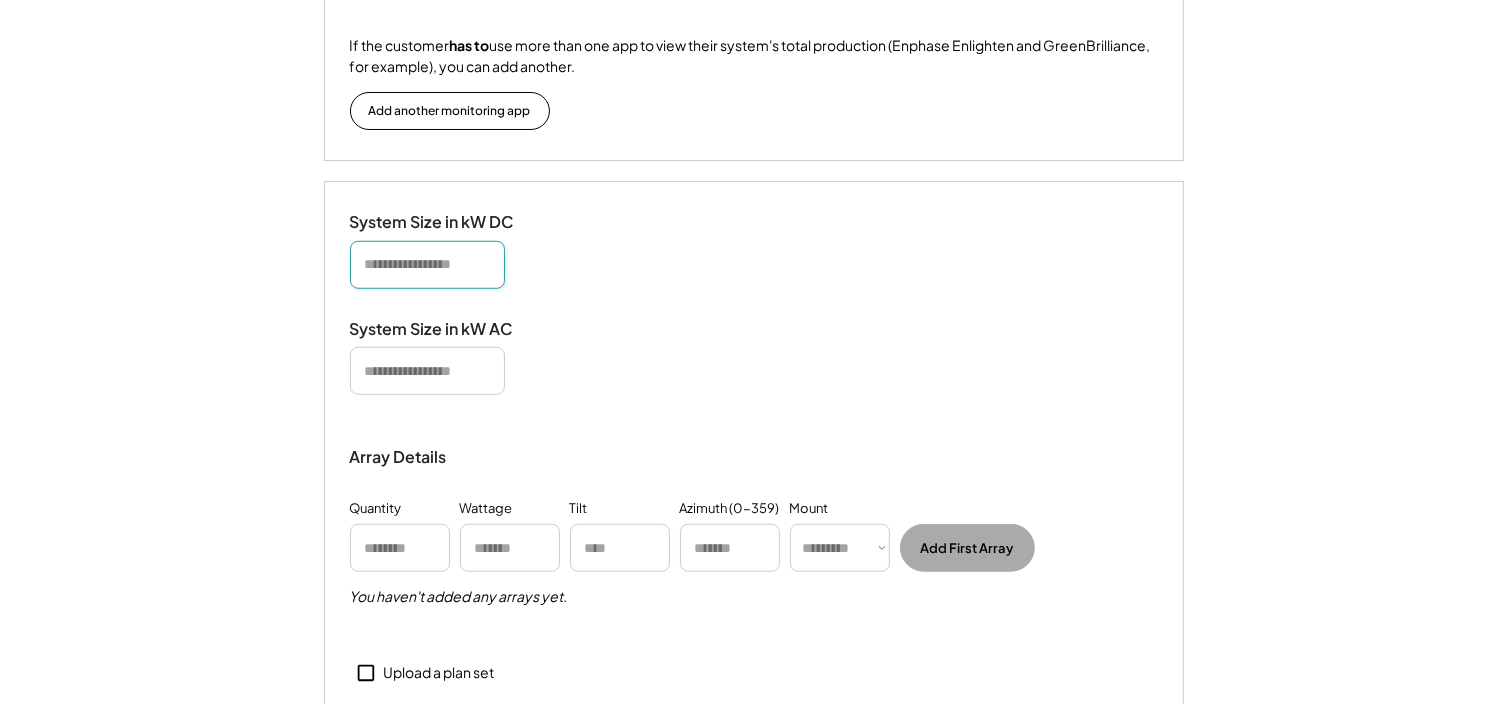 paste on "******" 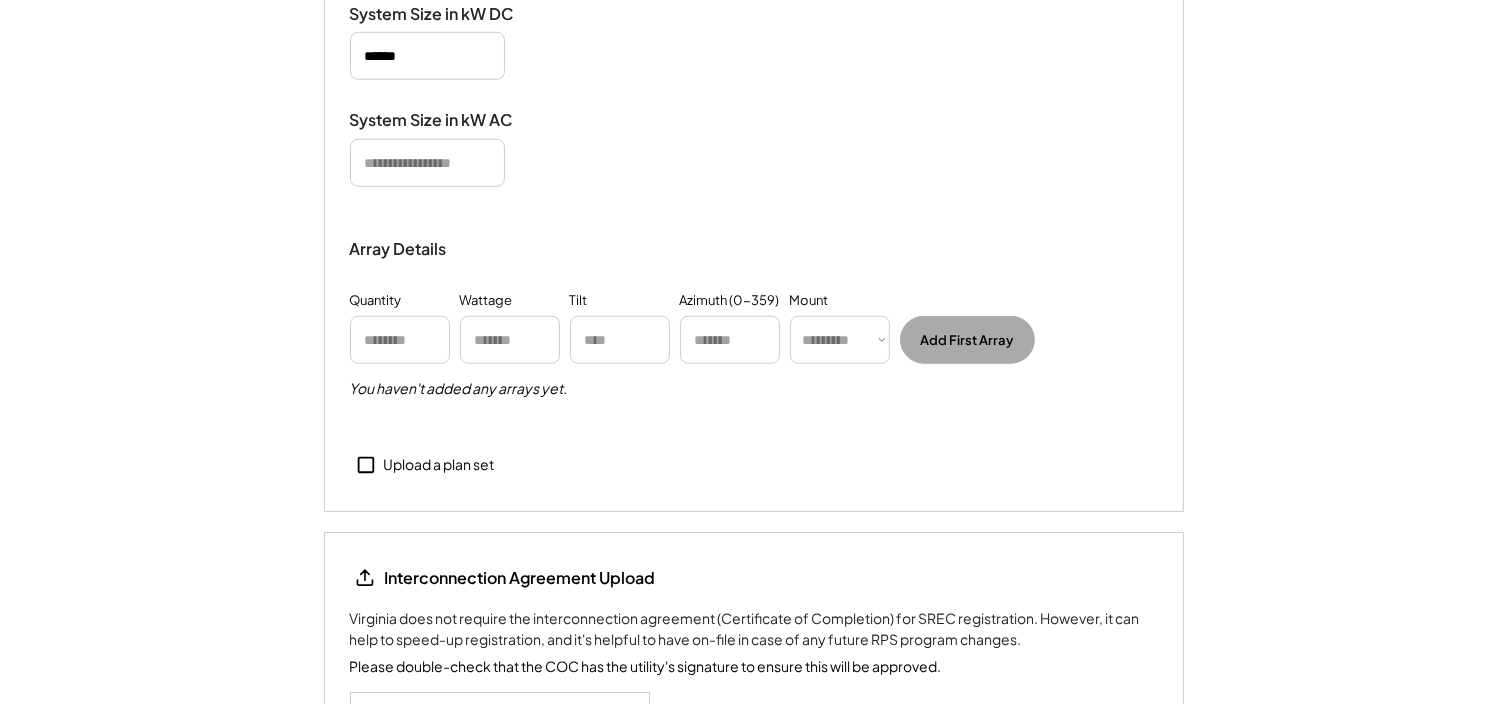 scroll, scrollTop: 1781, scrollLeft: 0, axis: vertical 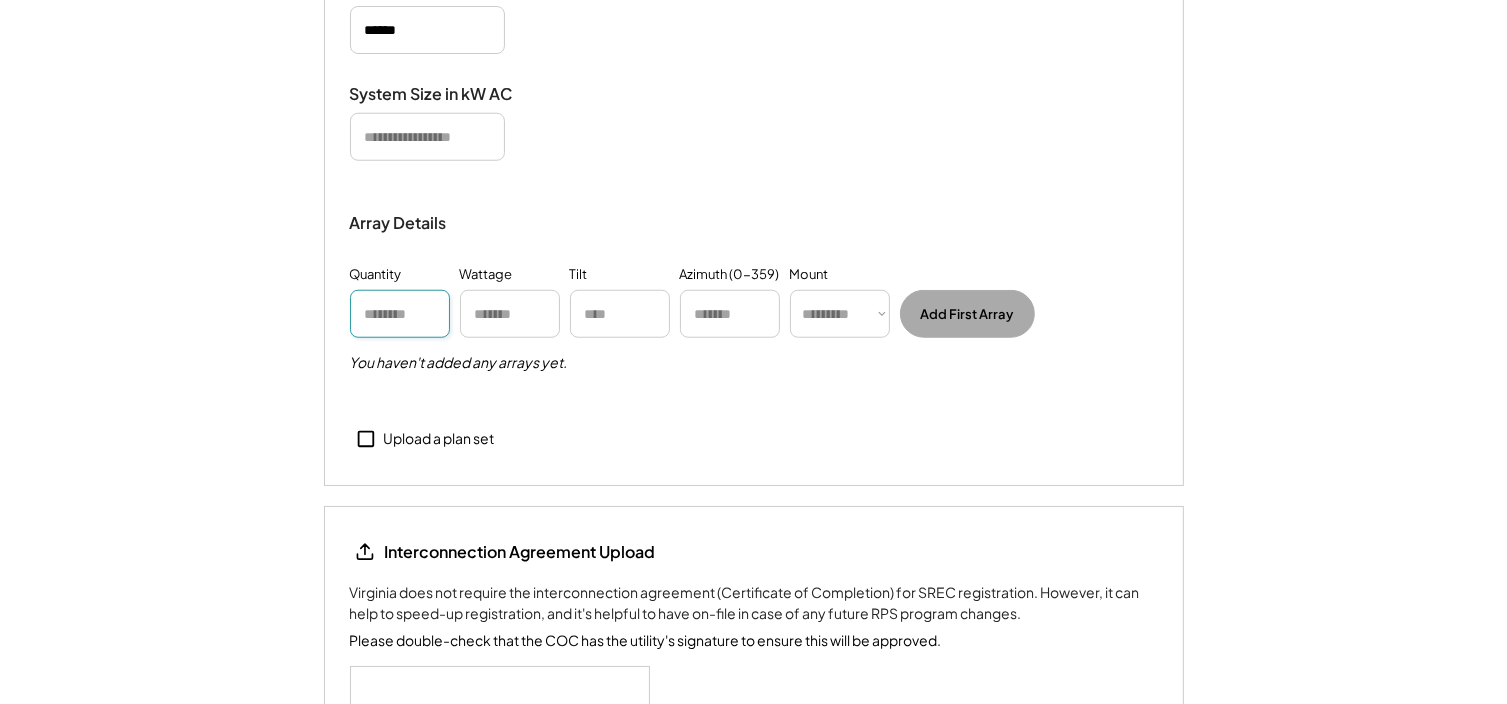 click at bounding box center (400, 314) 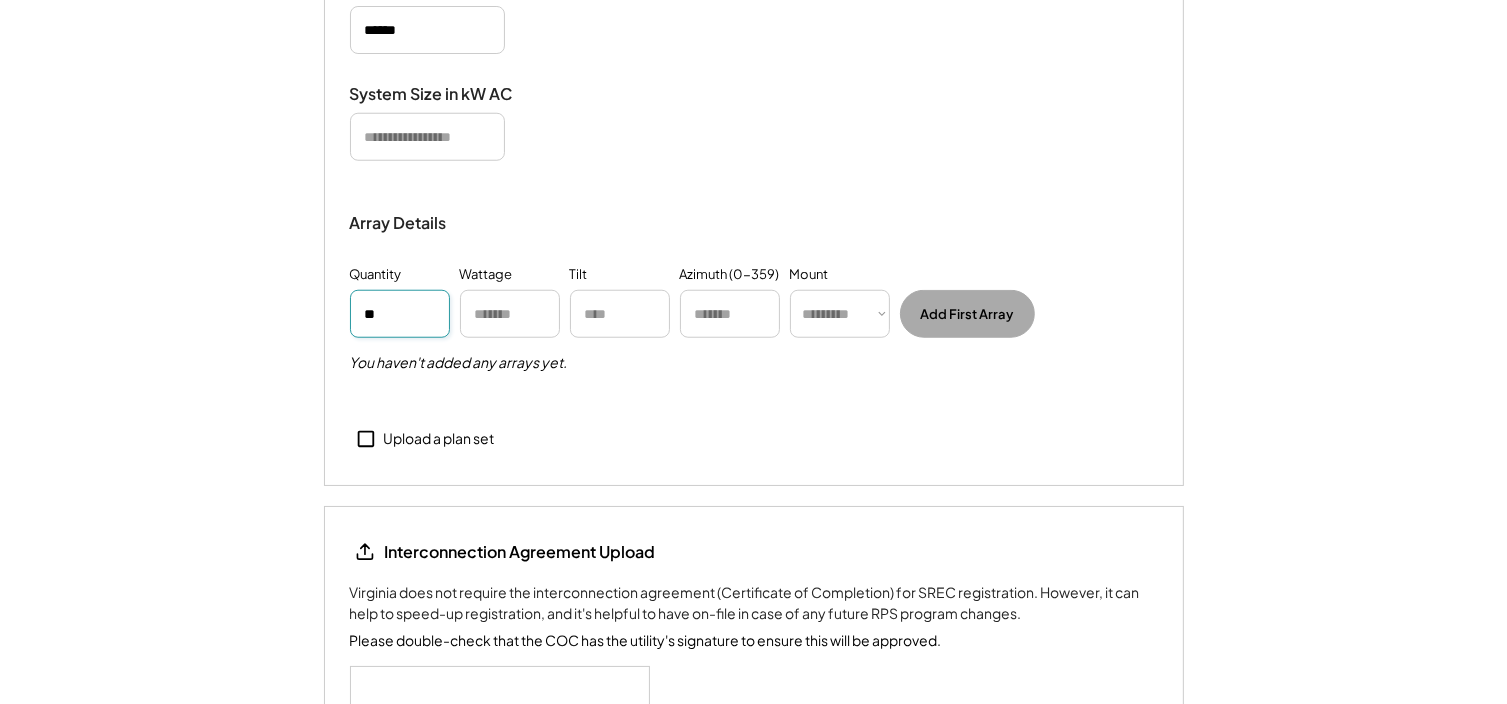 type on "**" 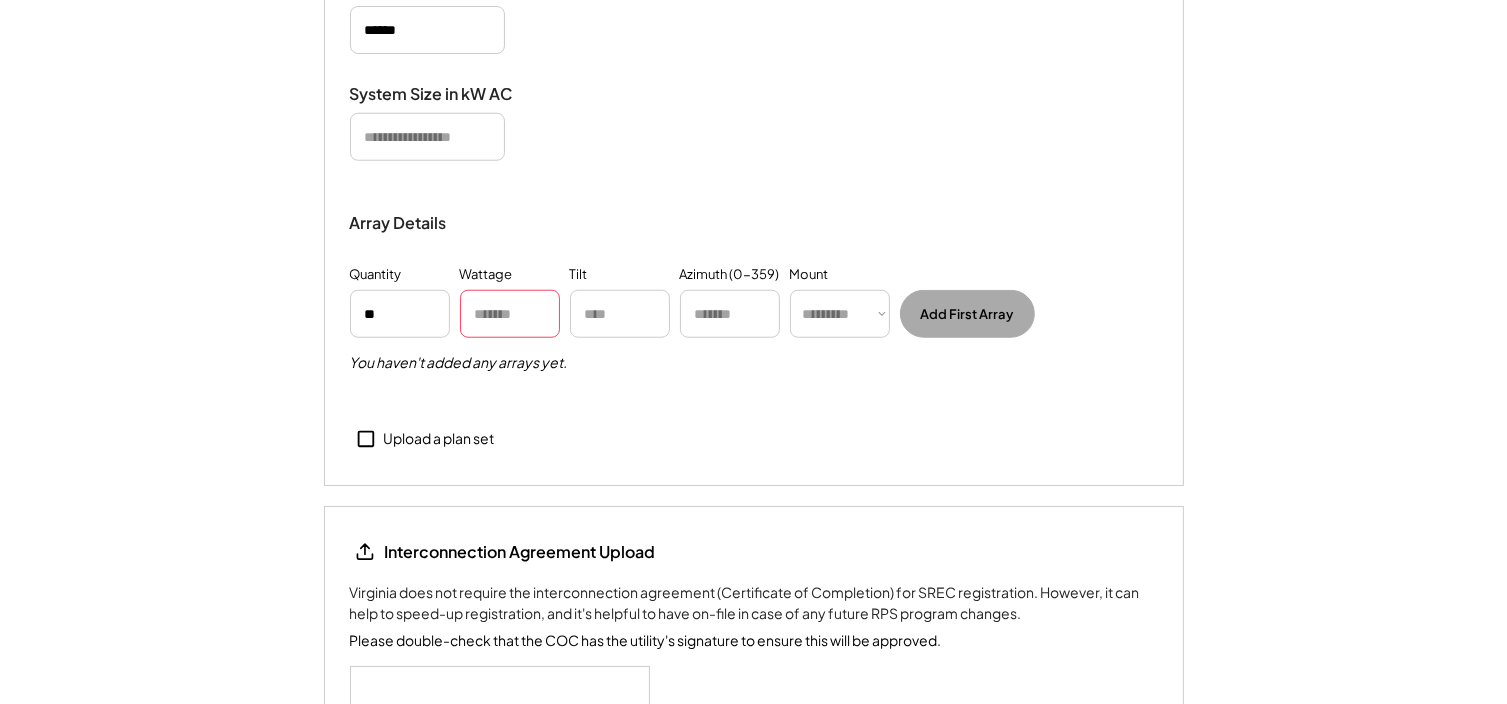 click at bounding box center [510, 314] 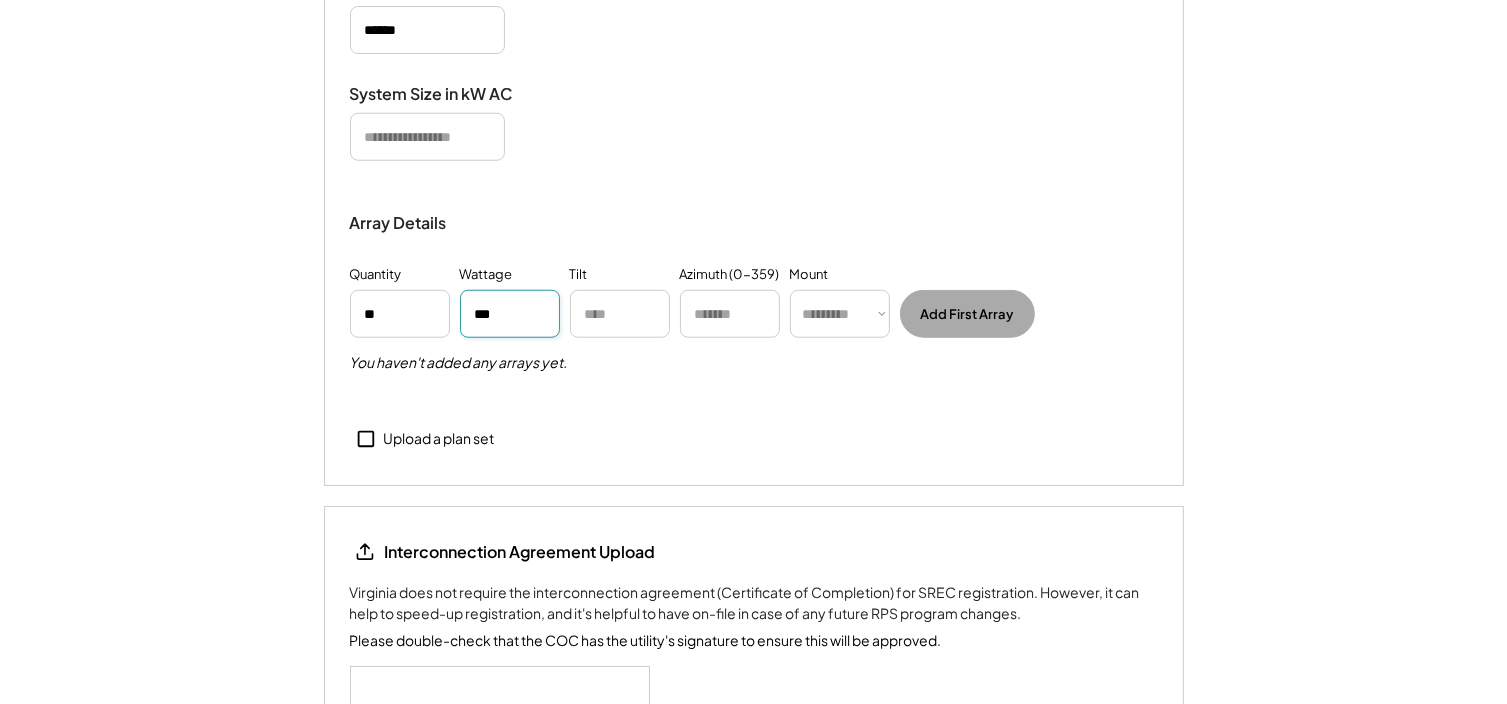 type on "***" 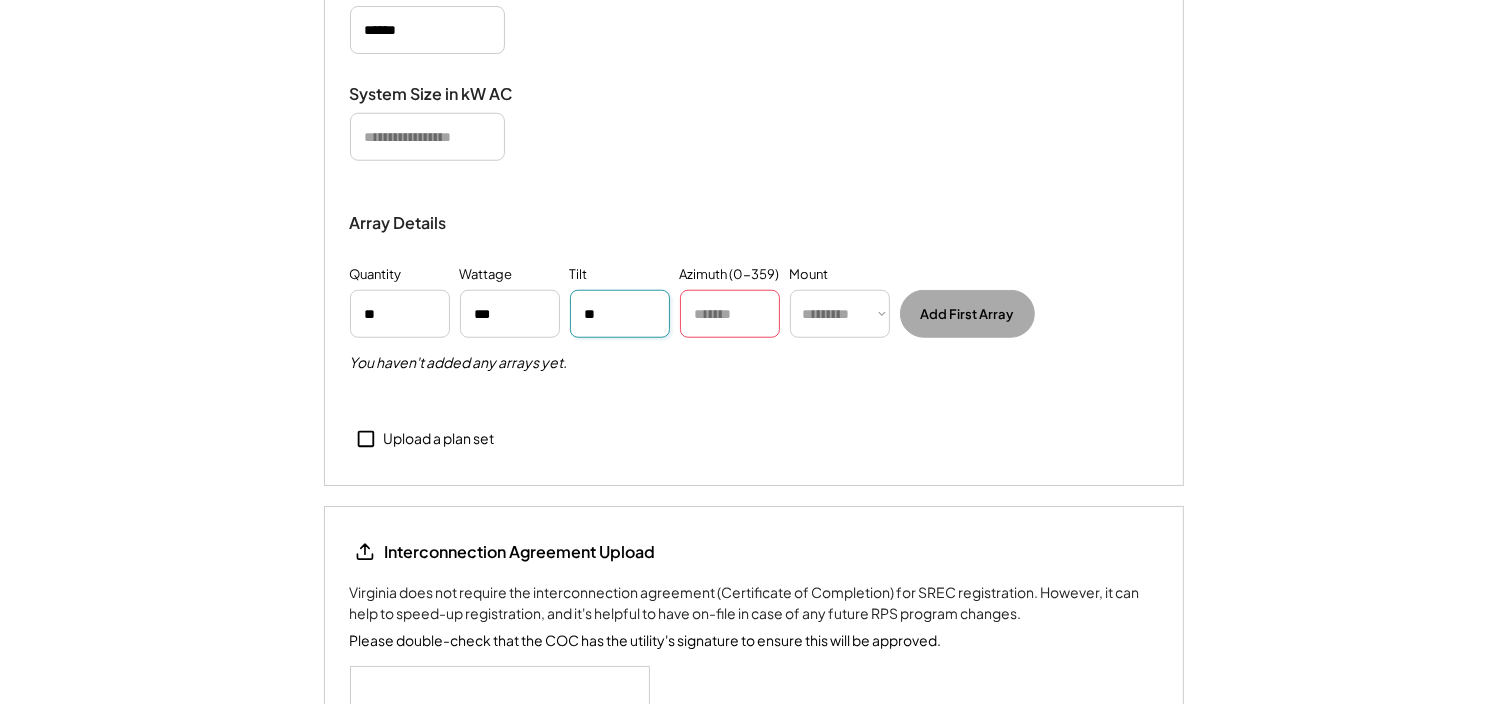 type on "**" 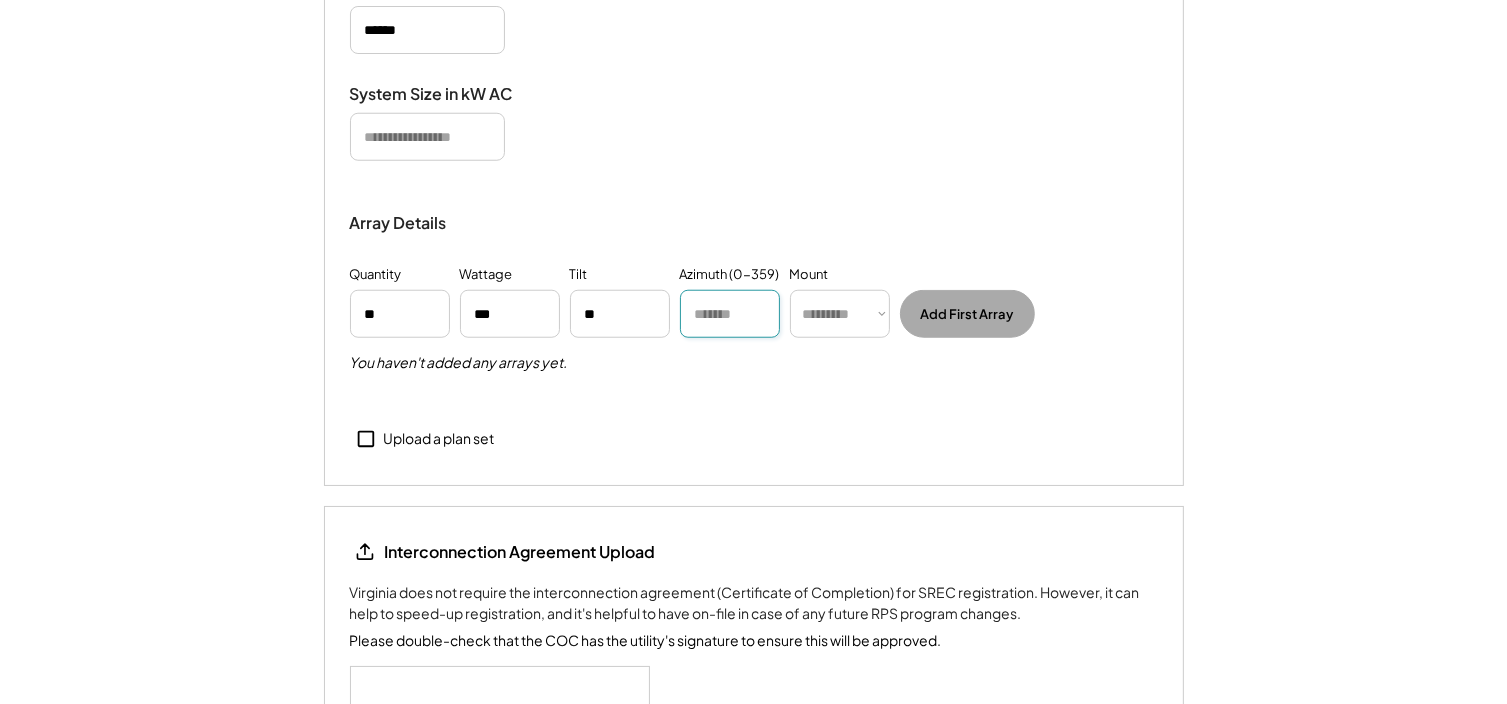 paste on "***" 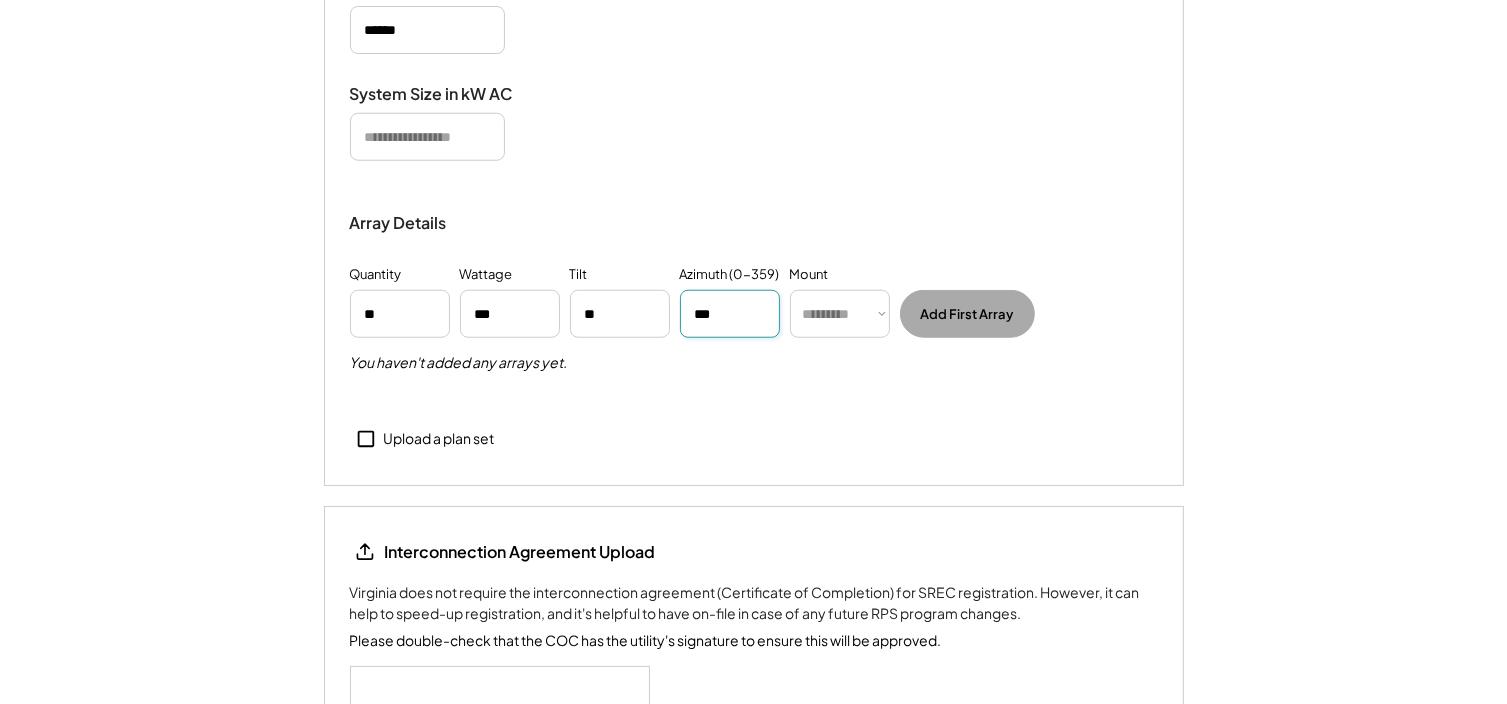 type on "***" 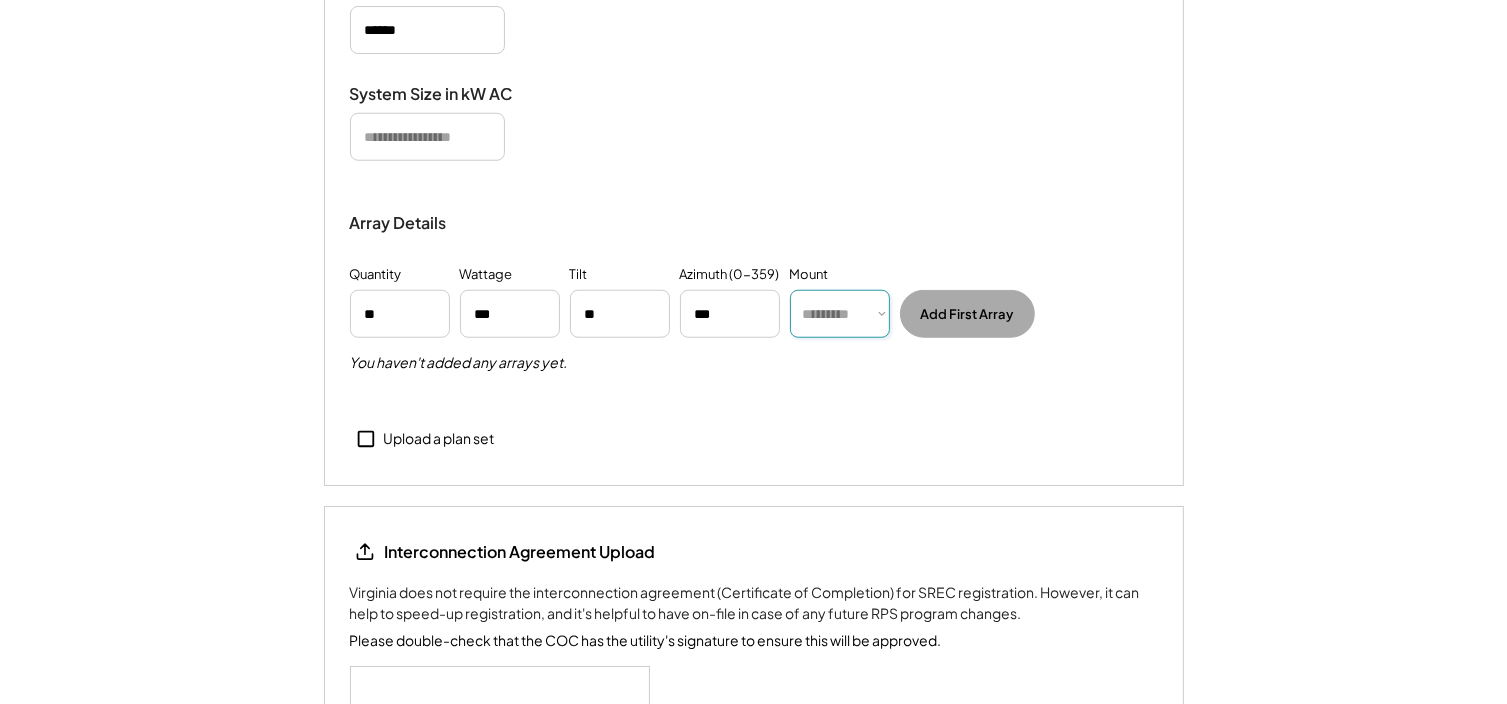 select on "******" 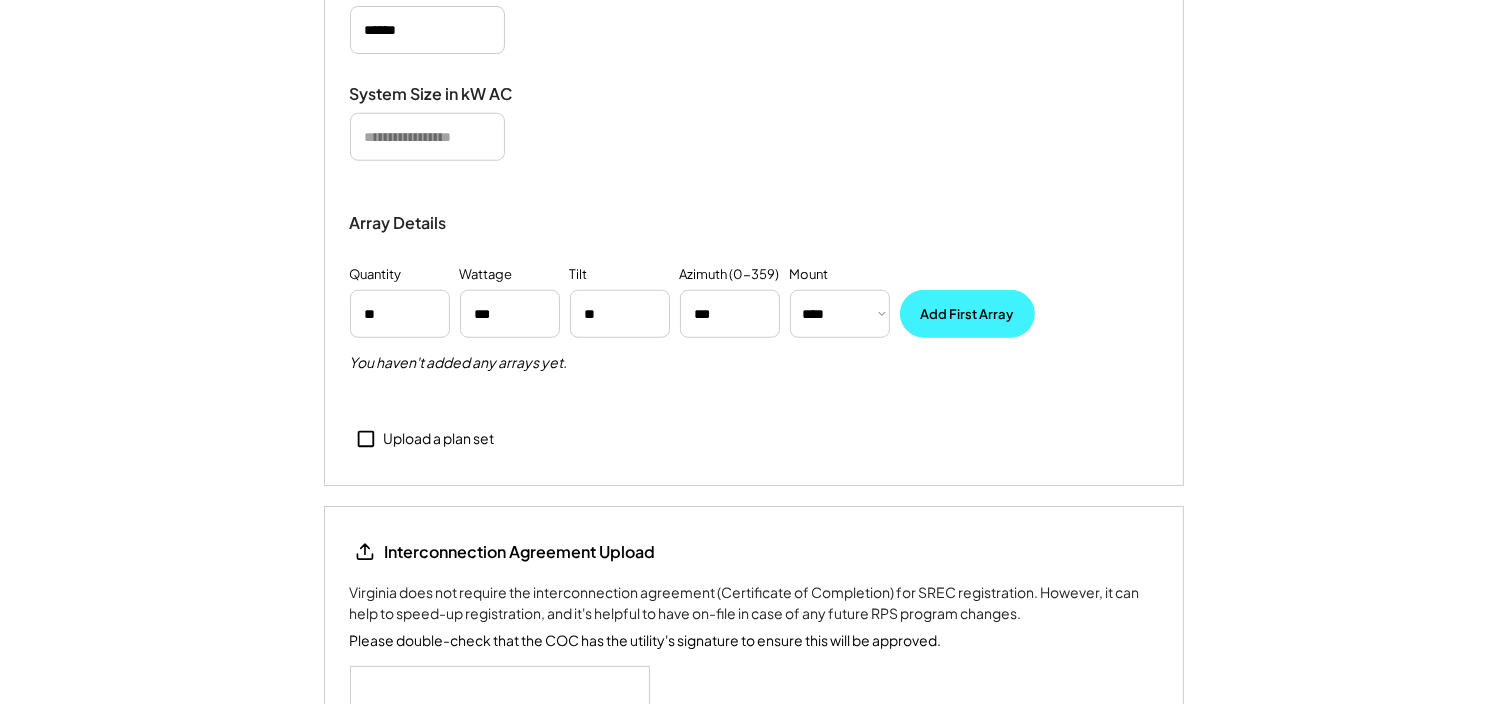 click on "Add First Array" at bounding box center (967, 314) 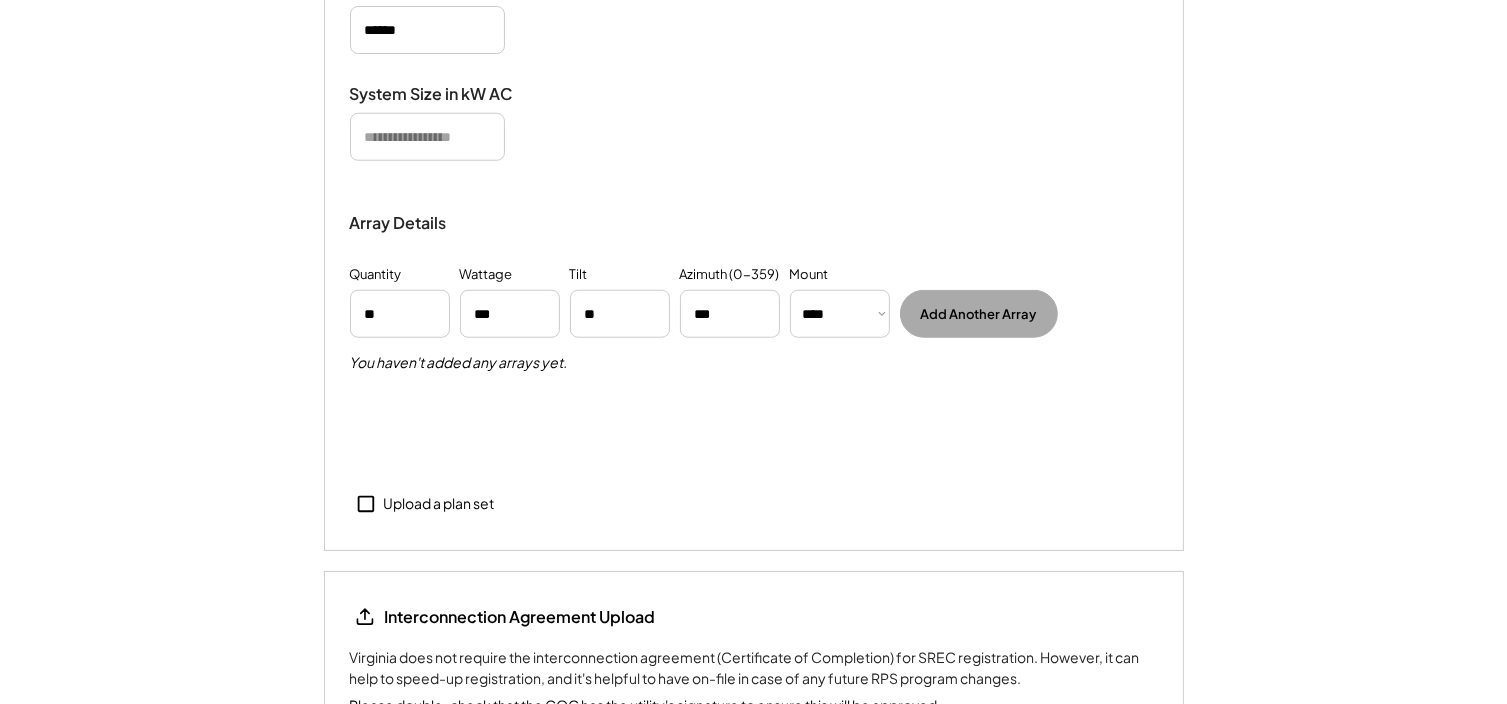 type 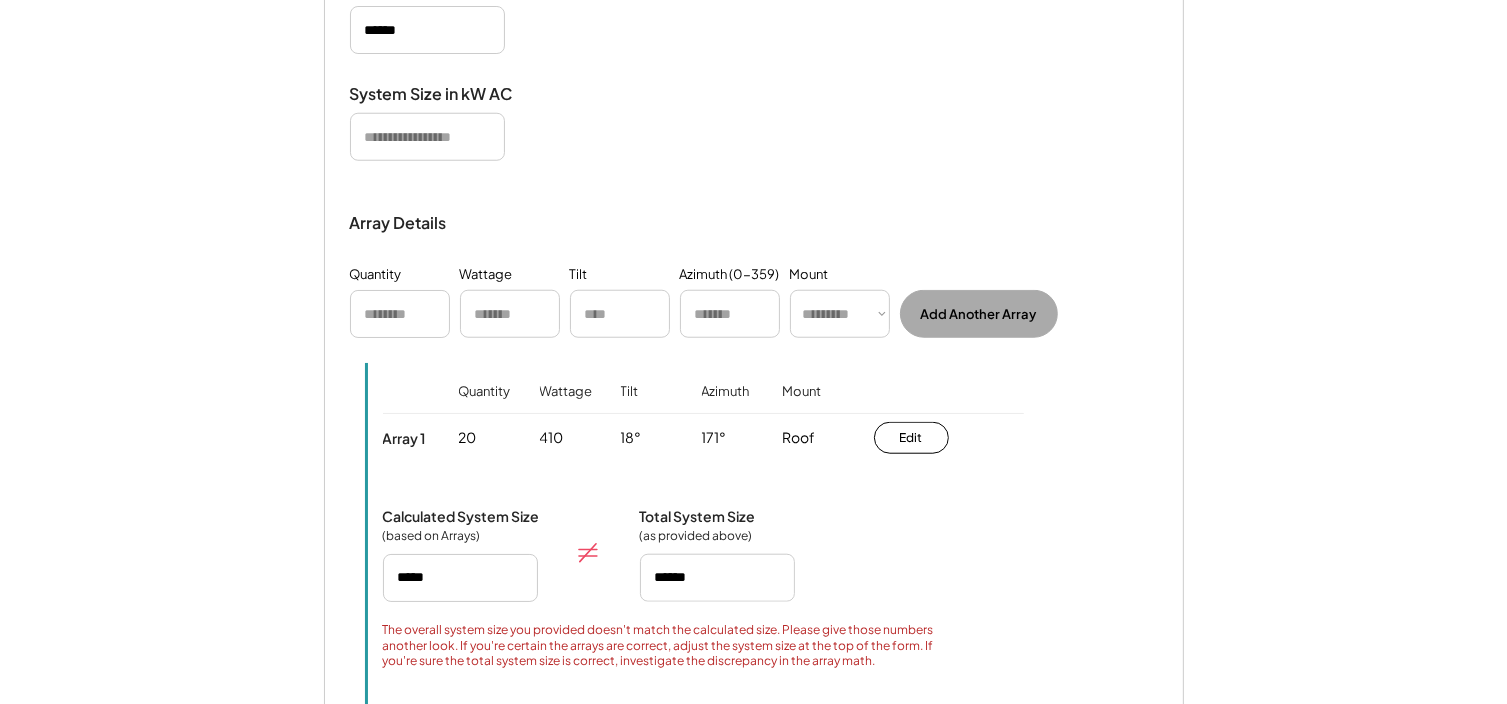 type 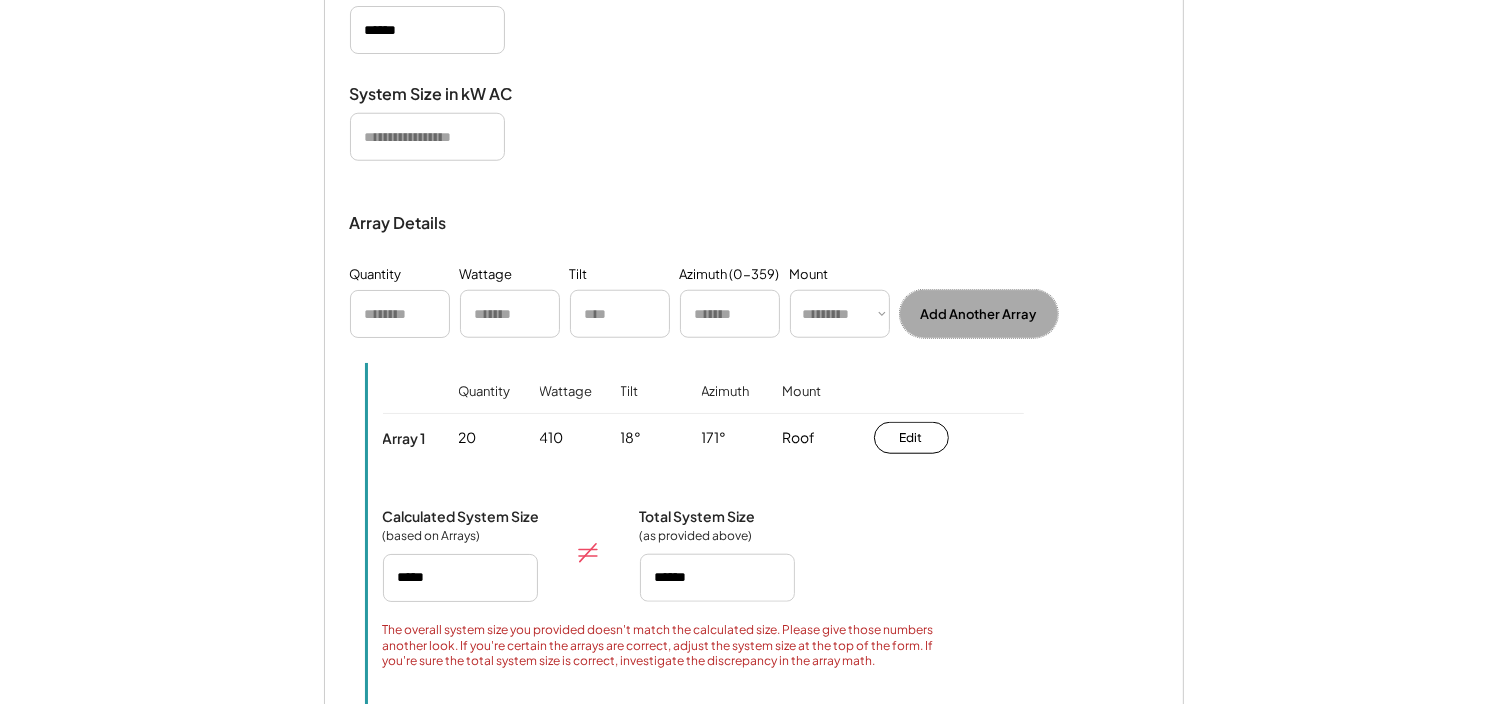 click at bounding box center (400, 314) 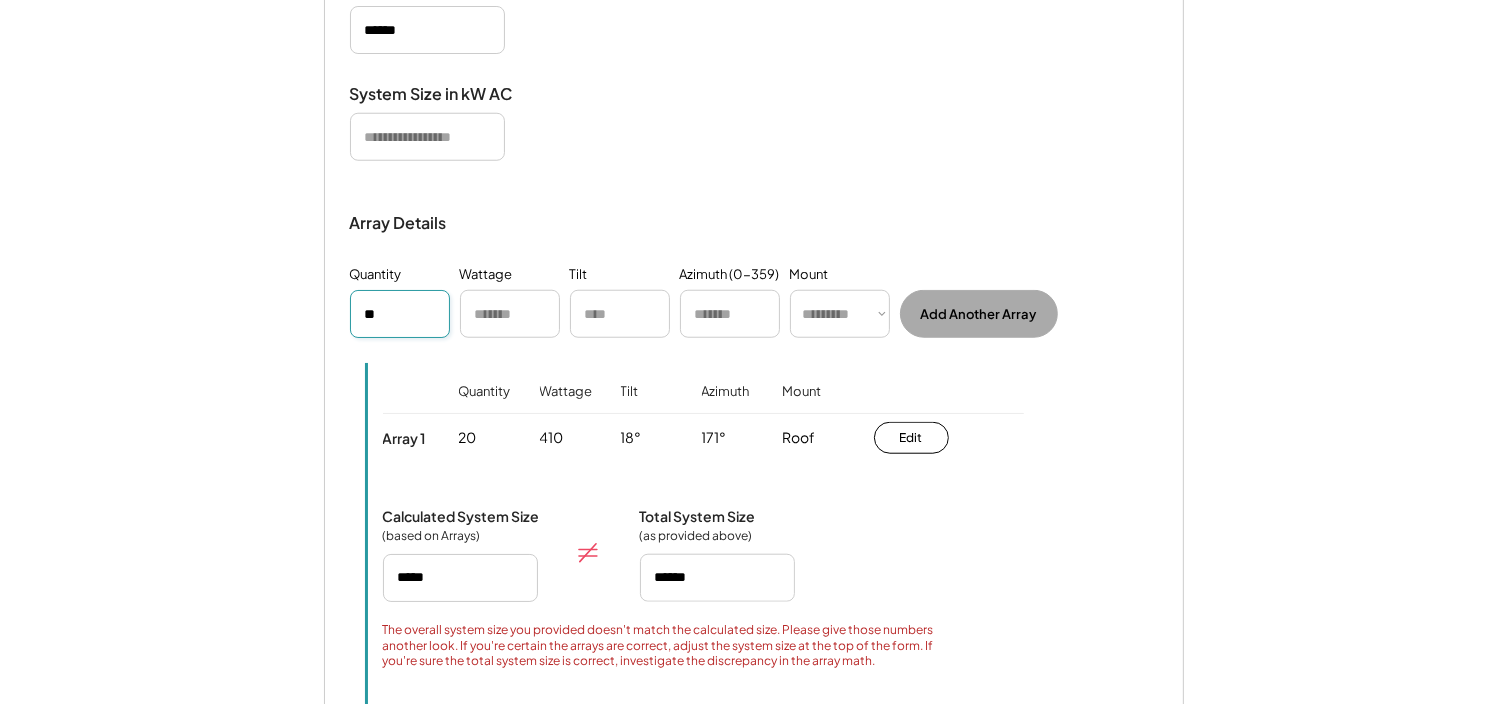 type on "**" 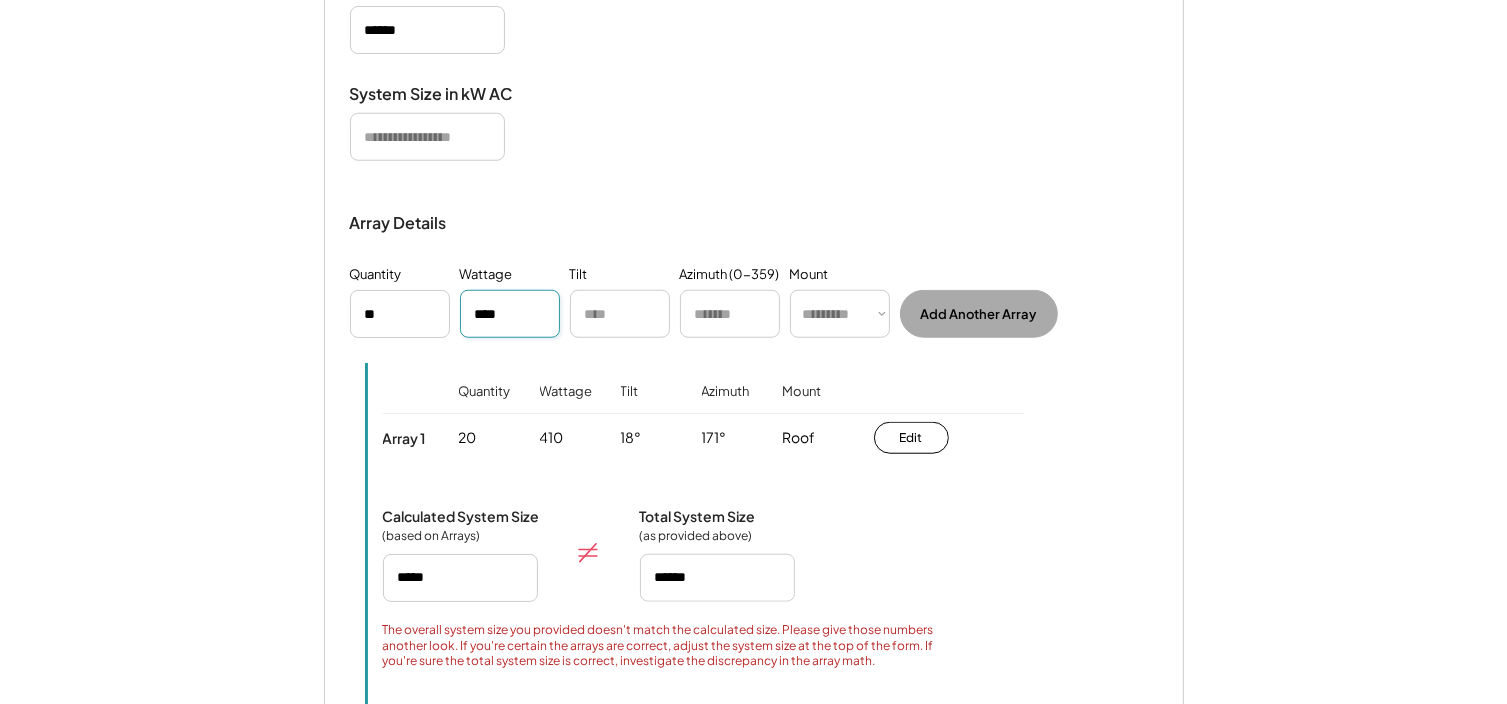 type on "****" 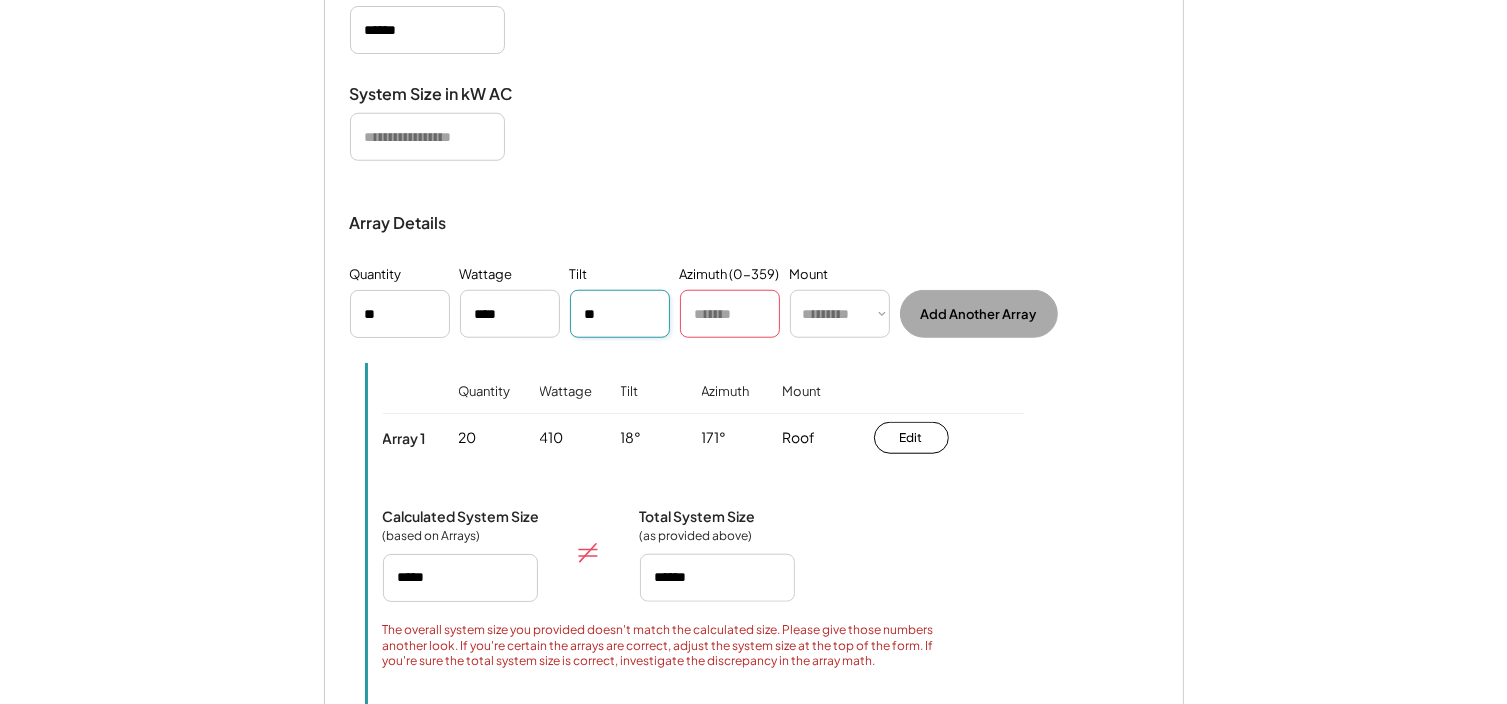 type on "**" 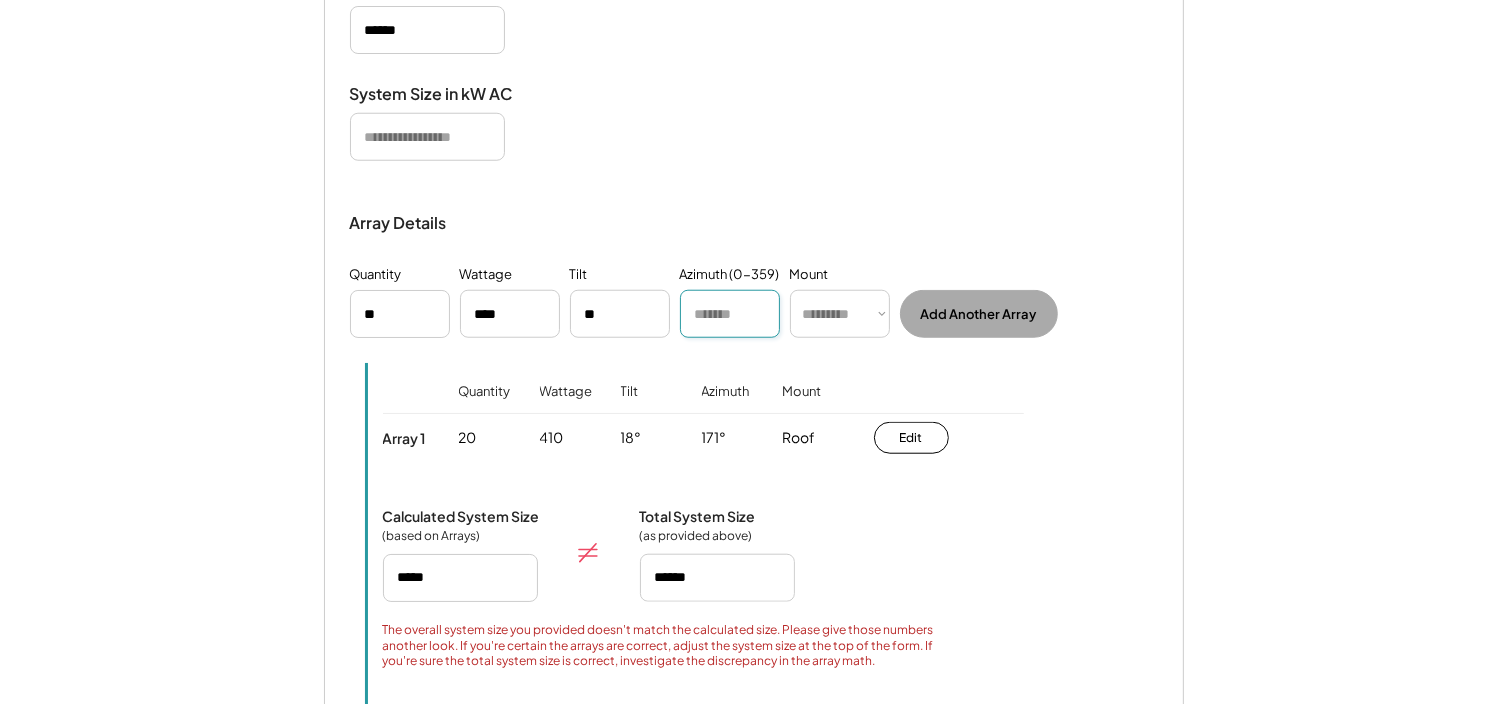 paste on "***" 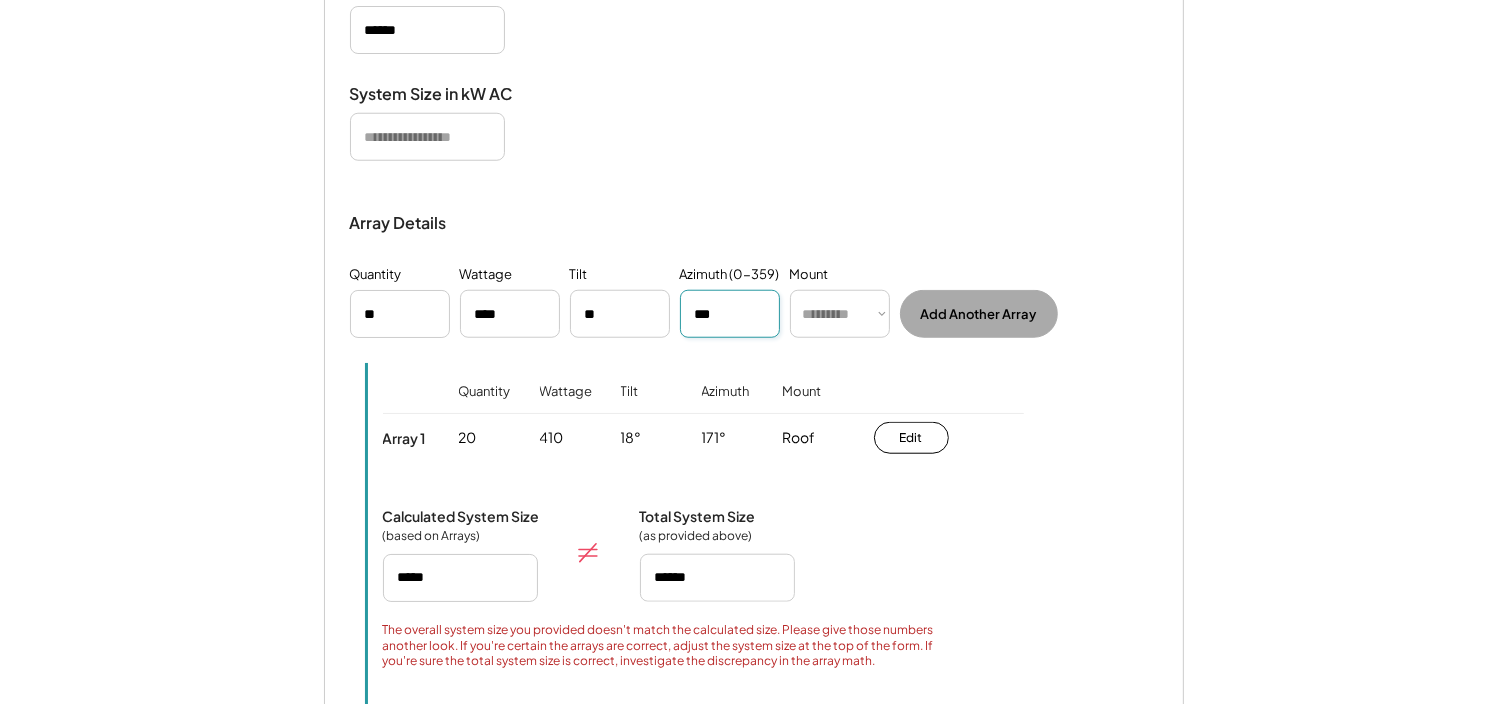 type on "***" 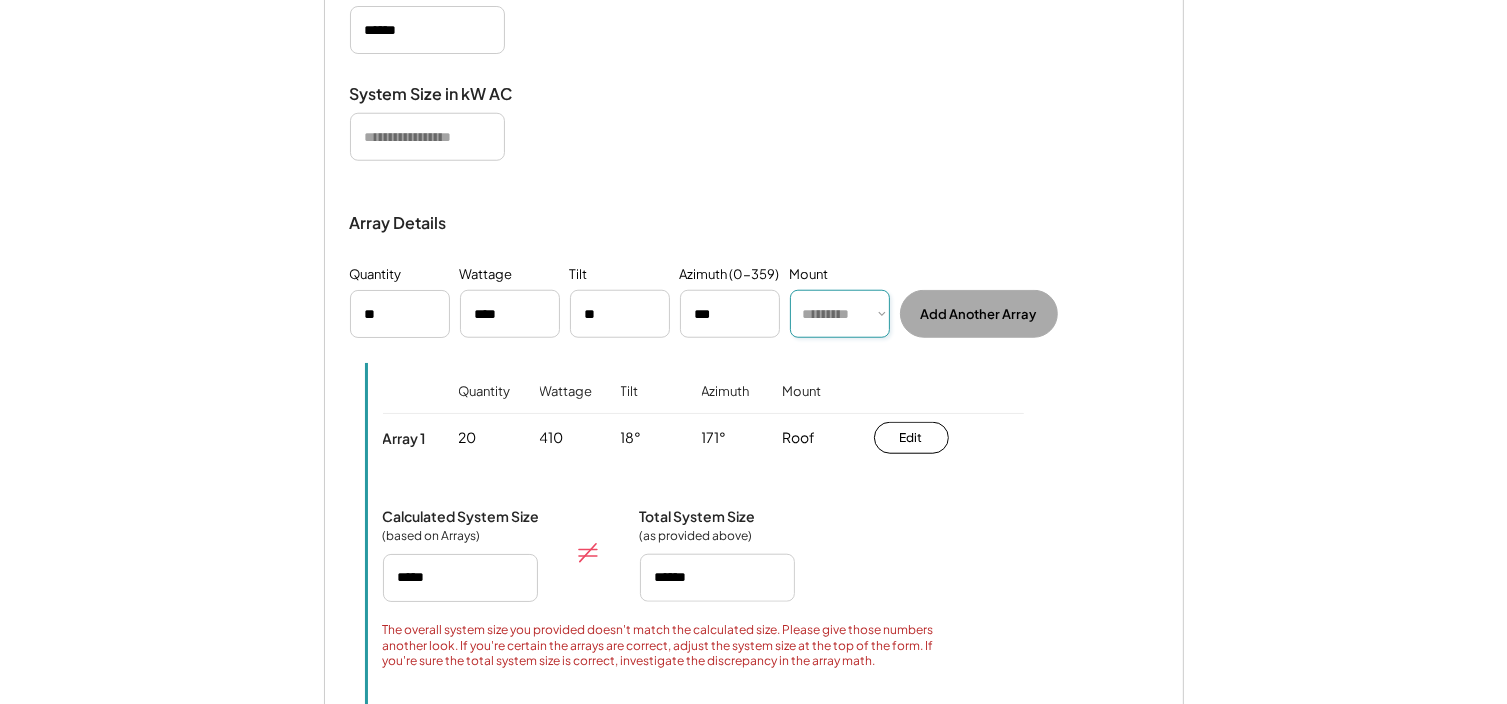 select on "******" 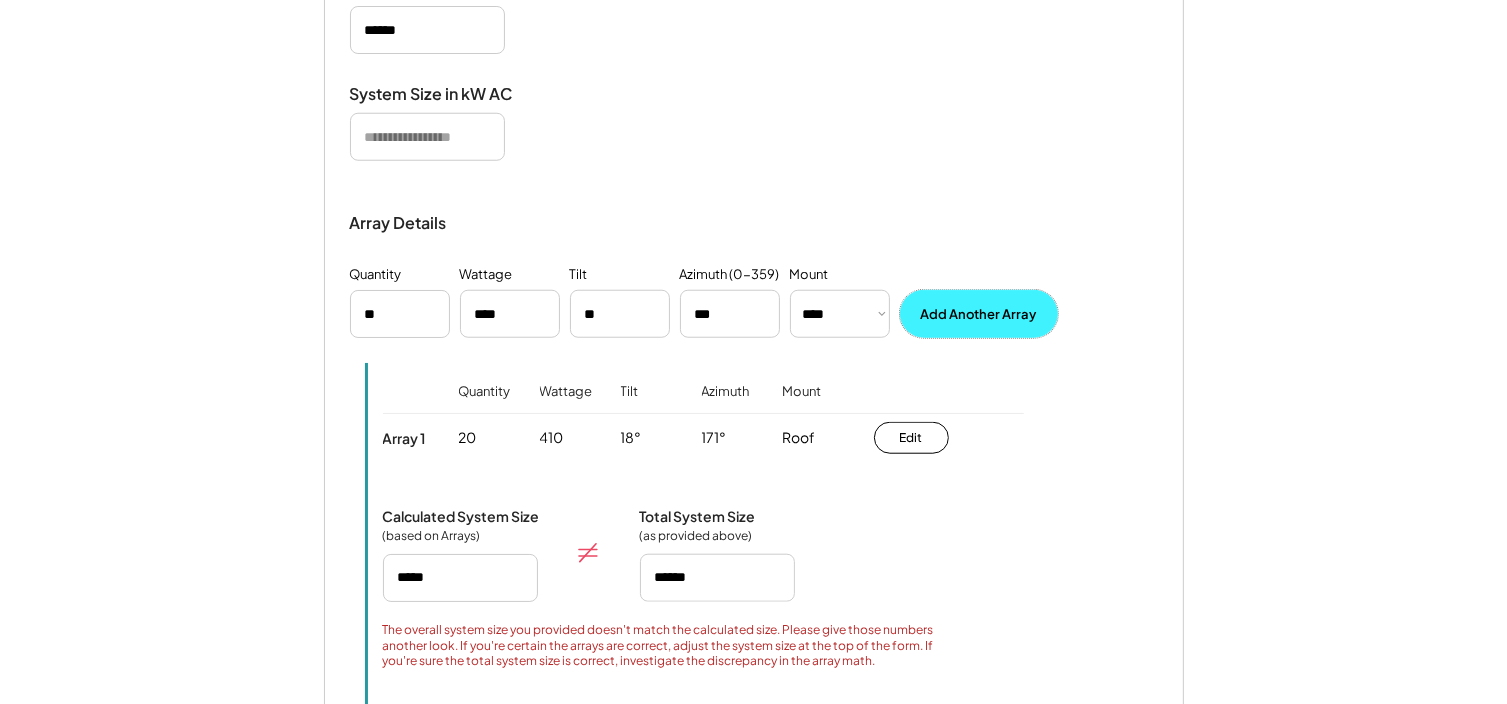 click on "Add Another Array" at bounding box center (979, 314) 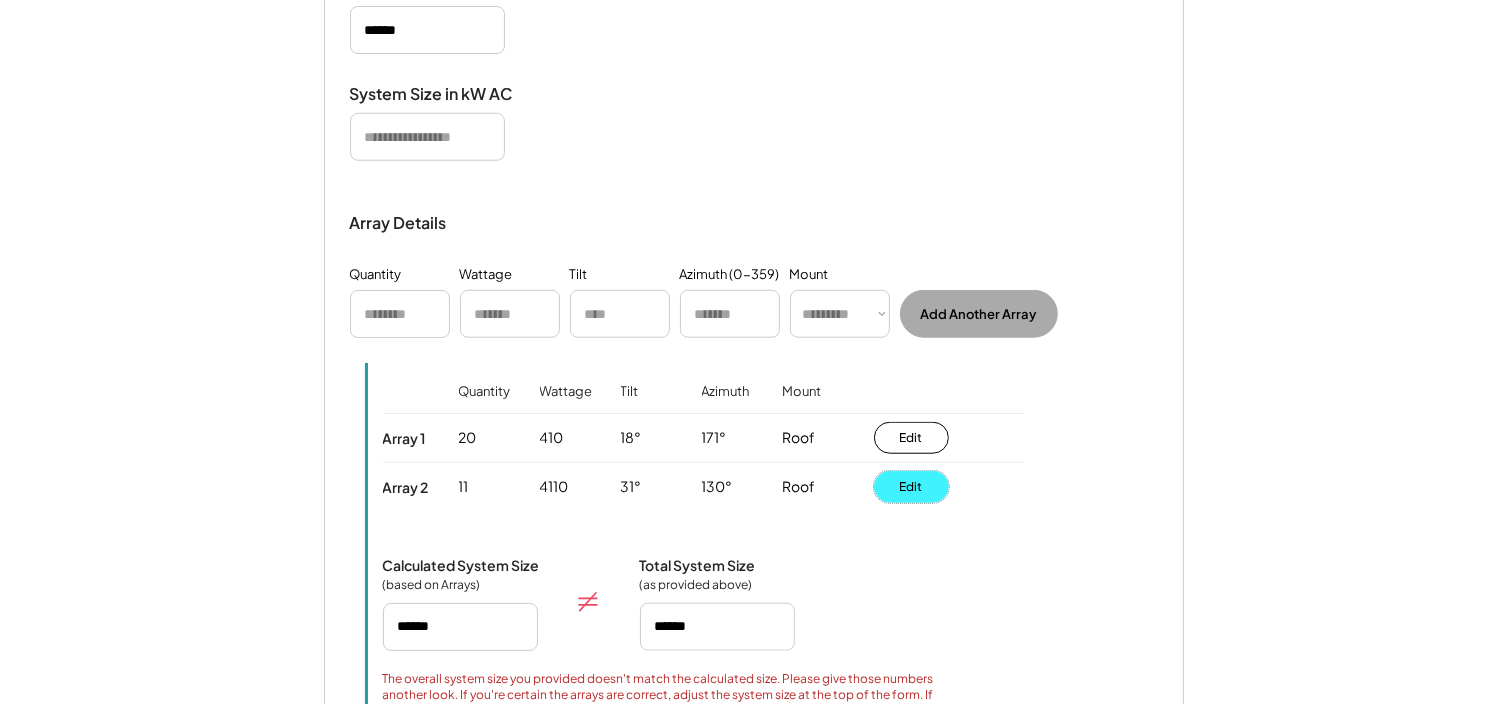 click on "Edit" at bounding box center [911, 487] 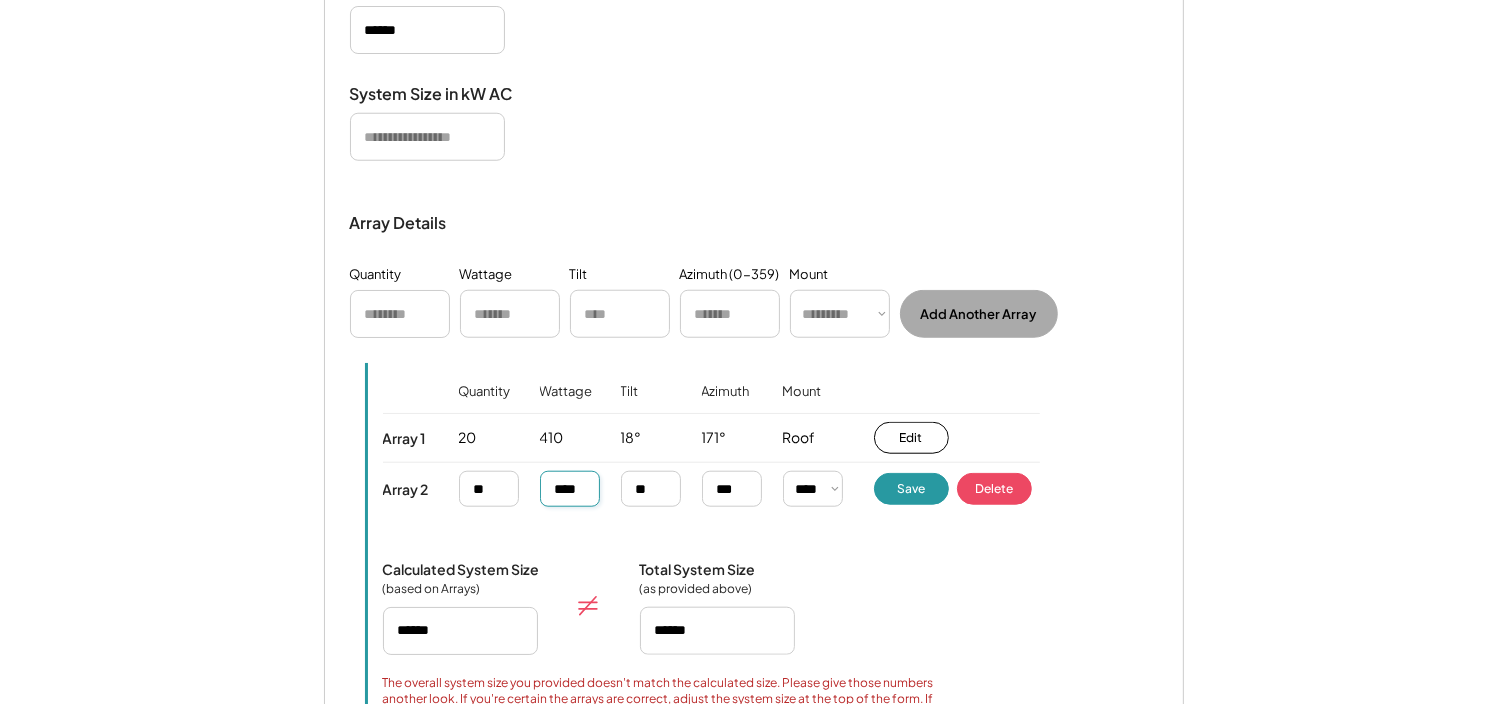 click at bounding box center [570, 489] 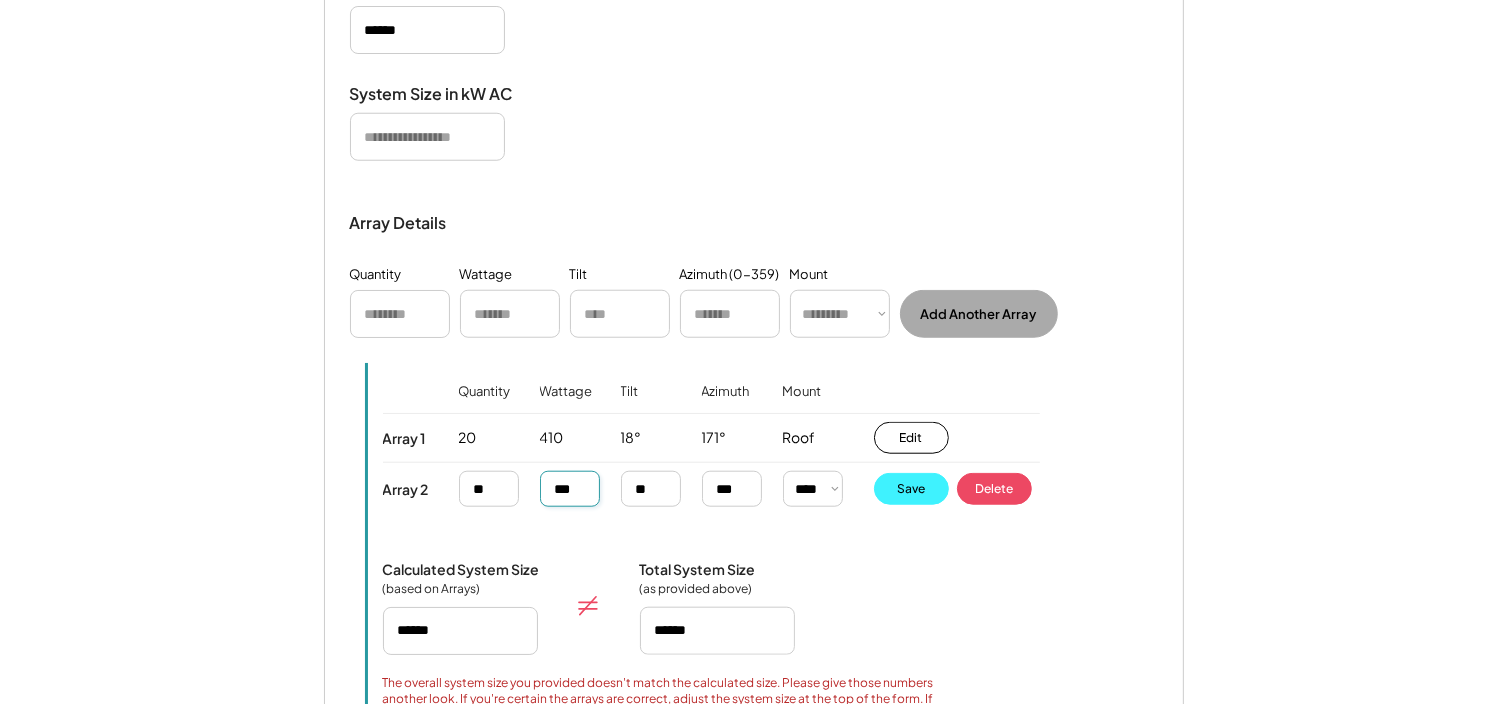 type on "***" 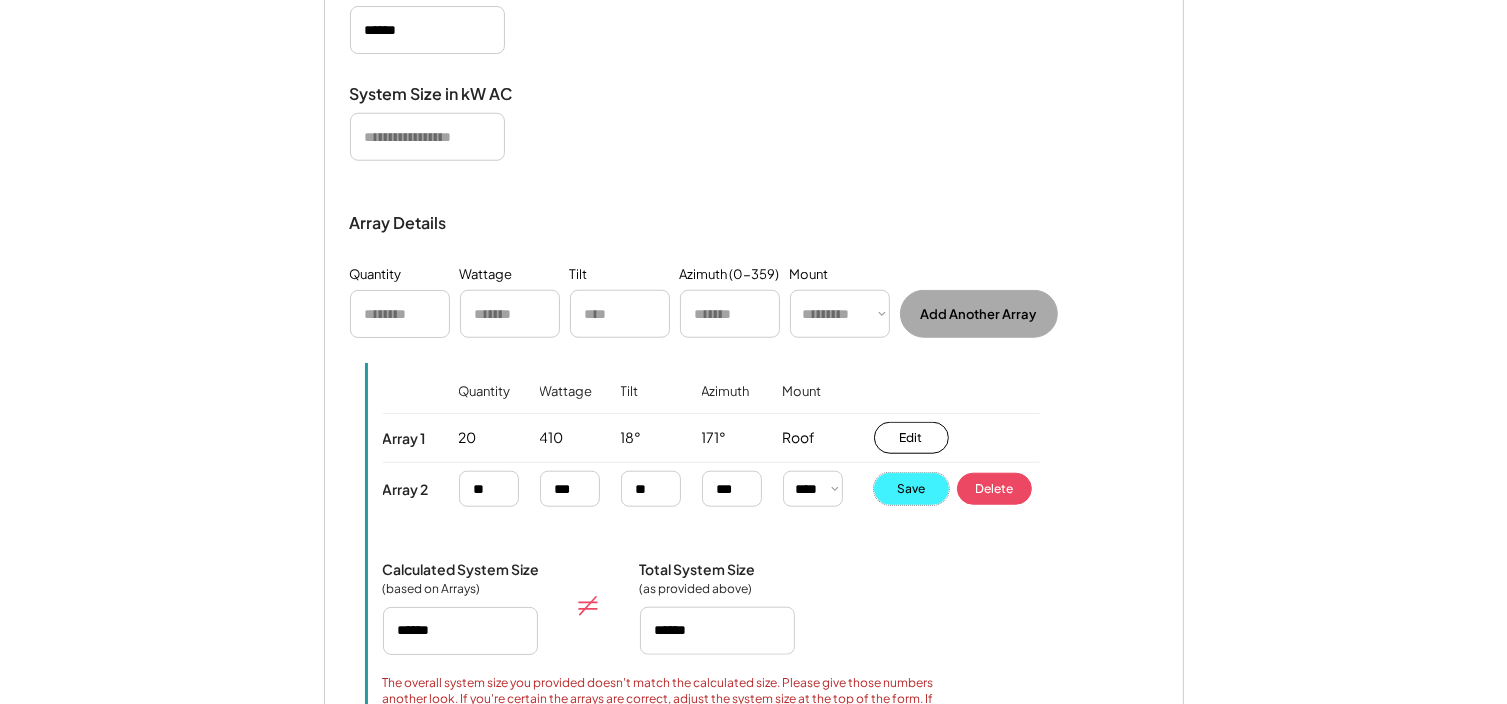 click on "Save" at bounding box center [911, 489] 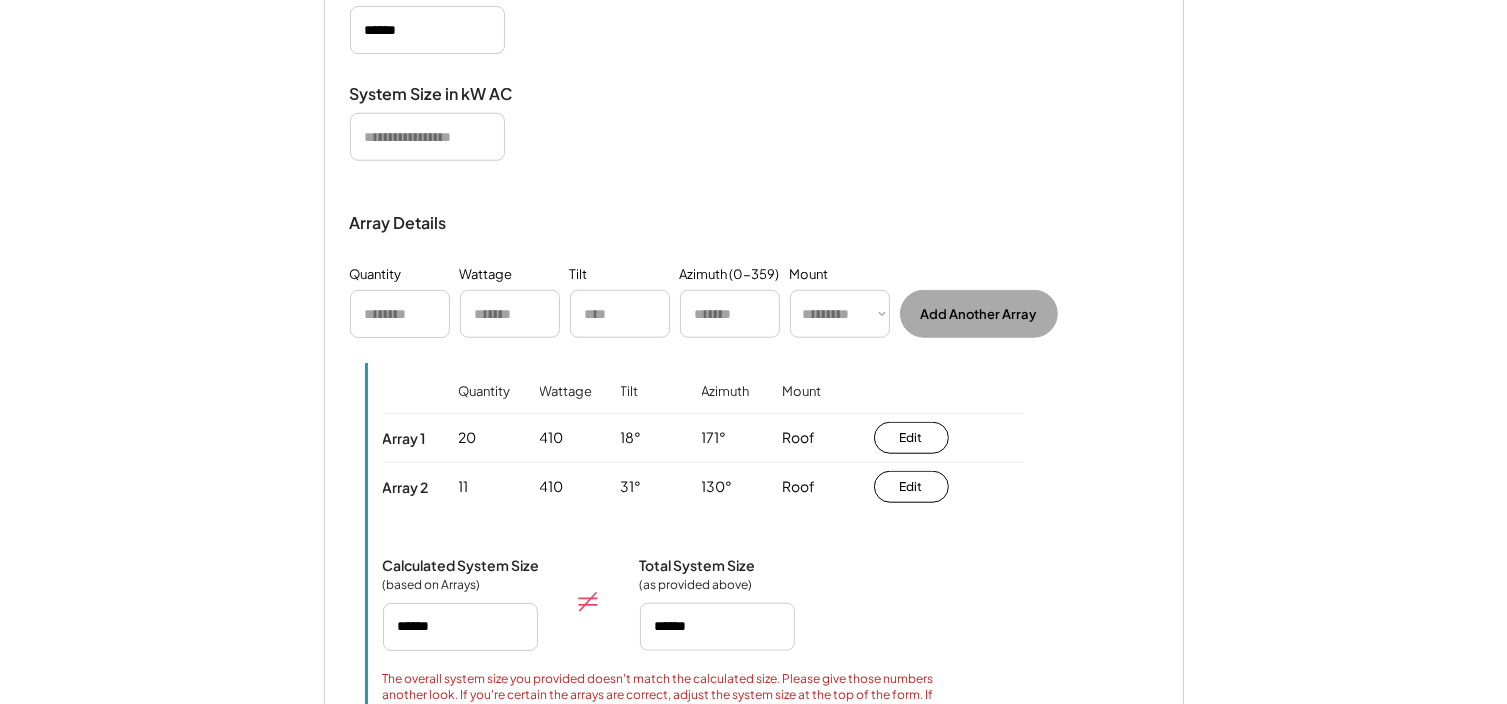 type on "******" 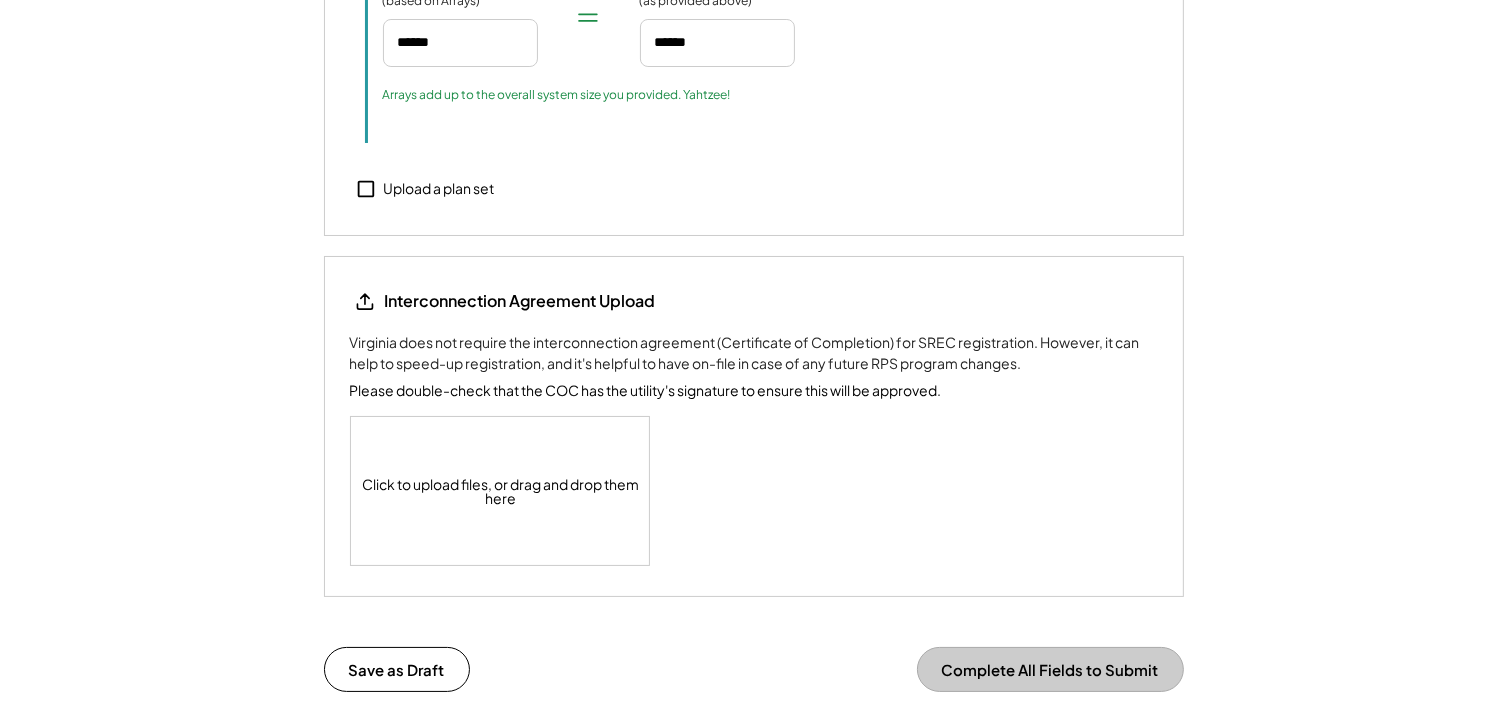 scroll, scrollTop: 2372, scrollLeft: 0, axis: vertical 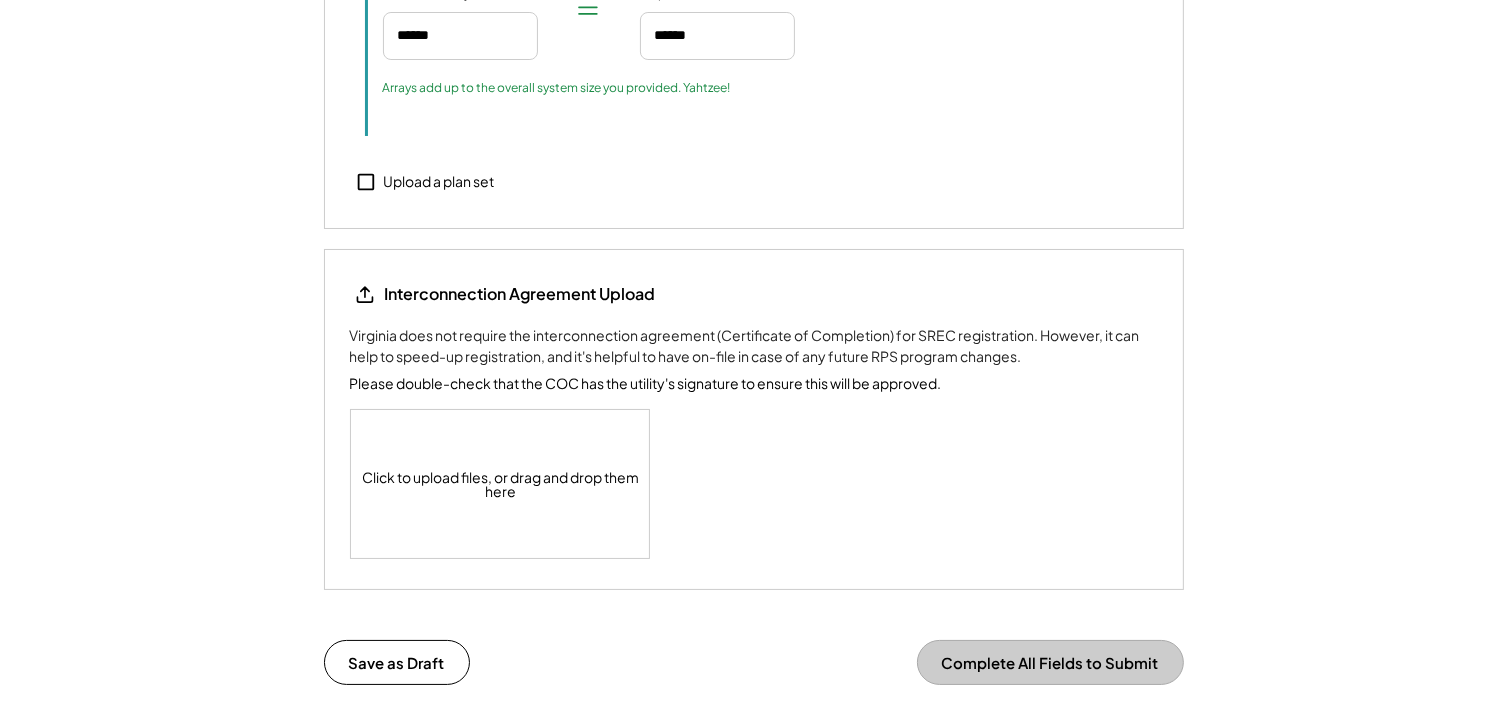 click on "Click to upload files, or drag and drop them here" at bounding box center [501, 484] 